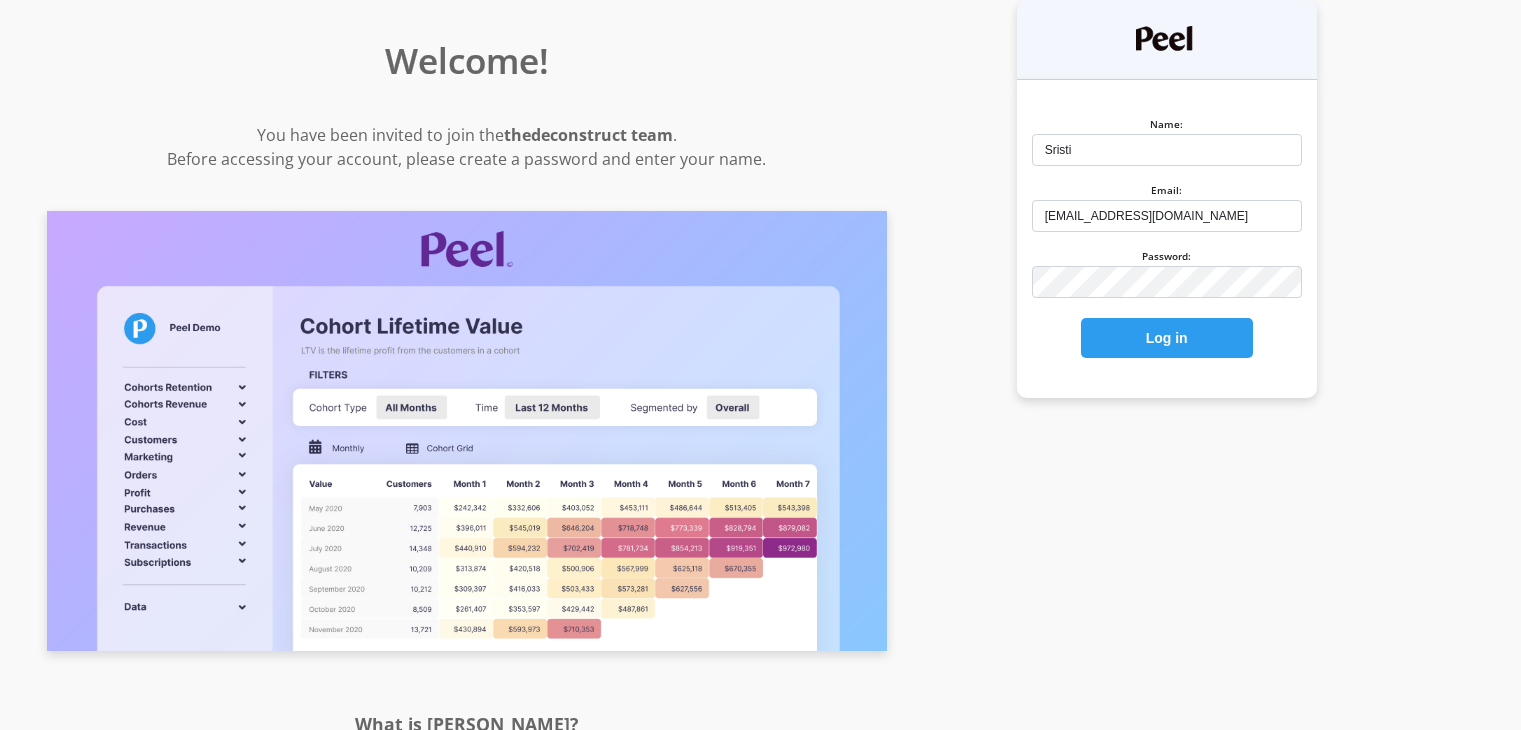 scroll, scrollTop: 2, scrollLeft: 0, axis: vertical 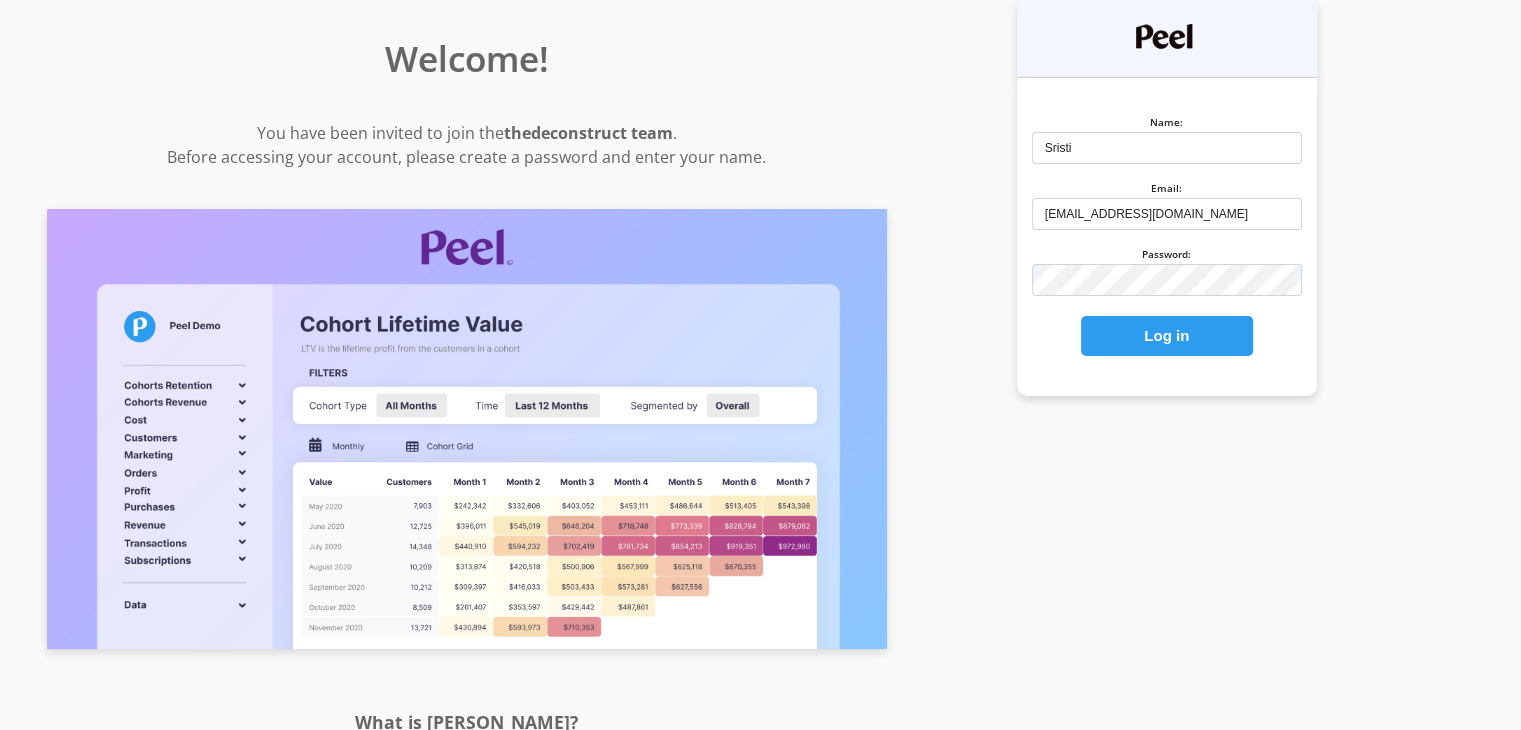 click on "Log in" at bounding box center (1167, 336) 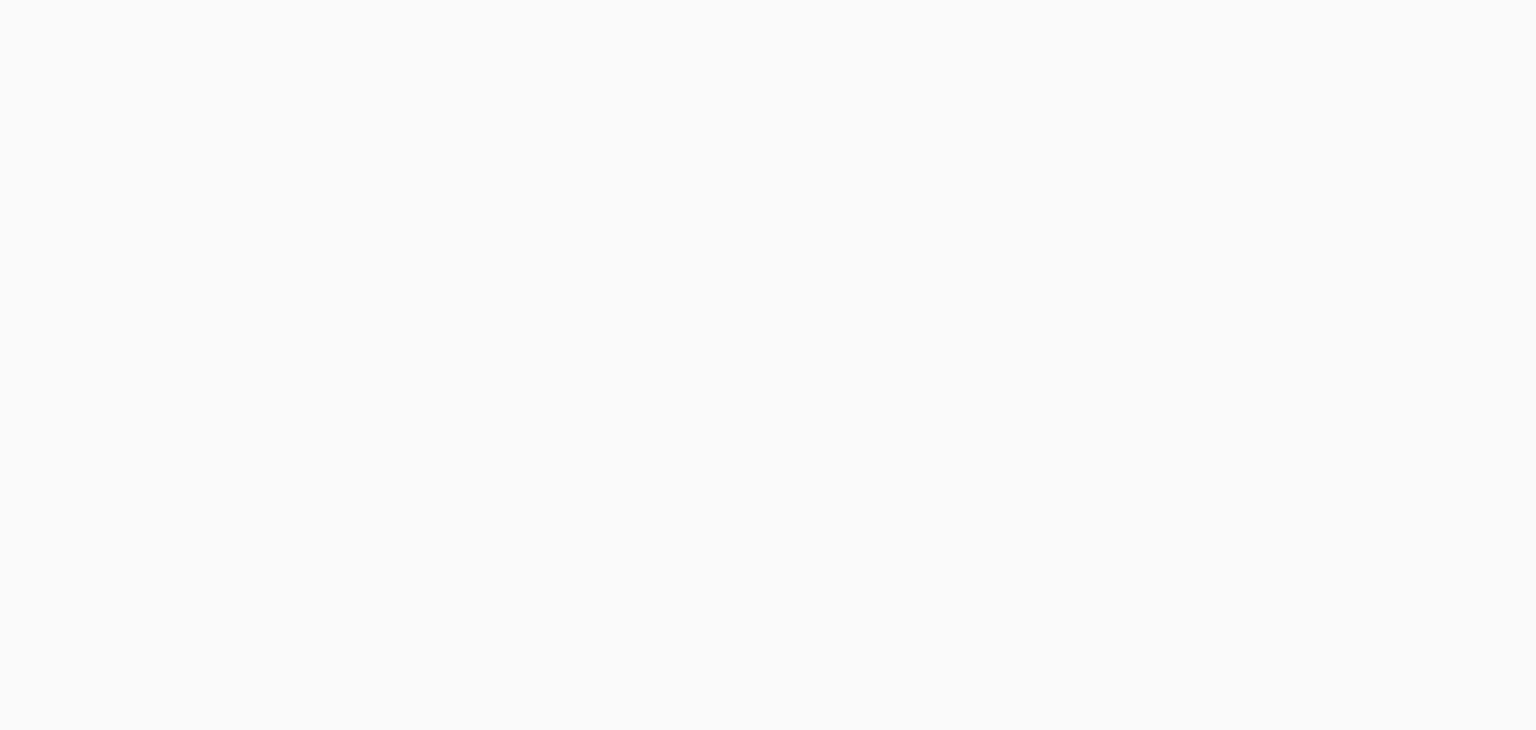 scroll, scrollTop: 0, scrollLeft: 0, axis: both 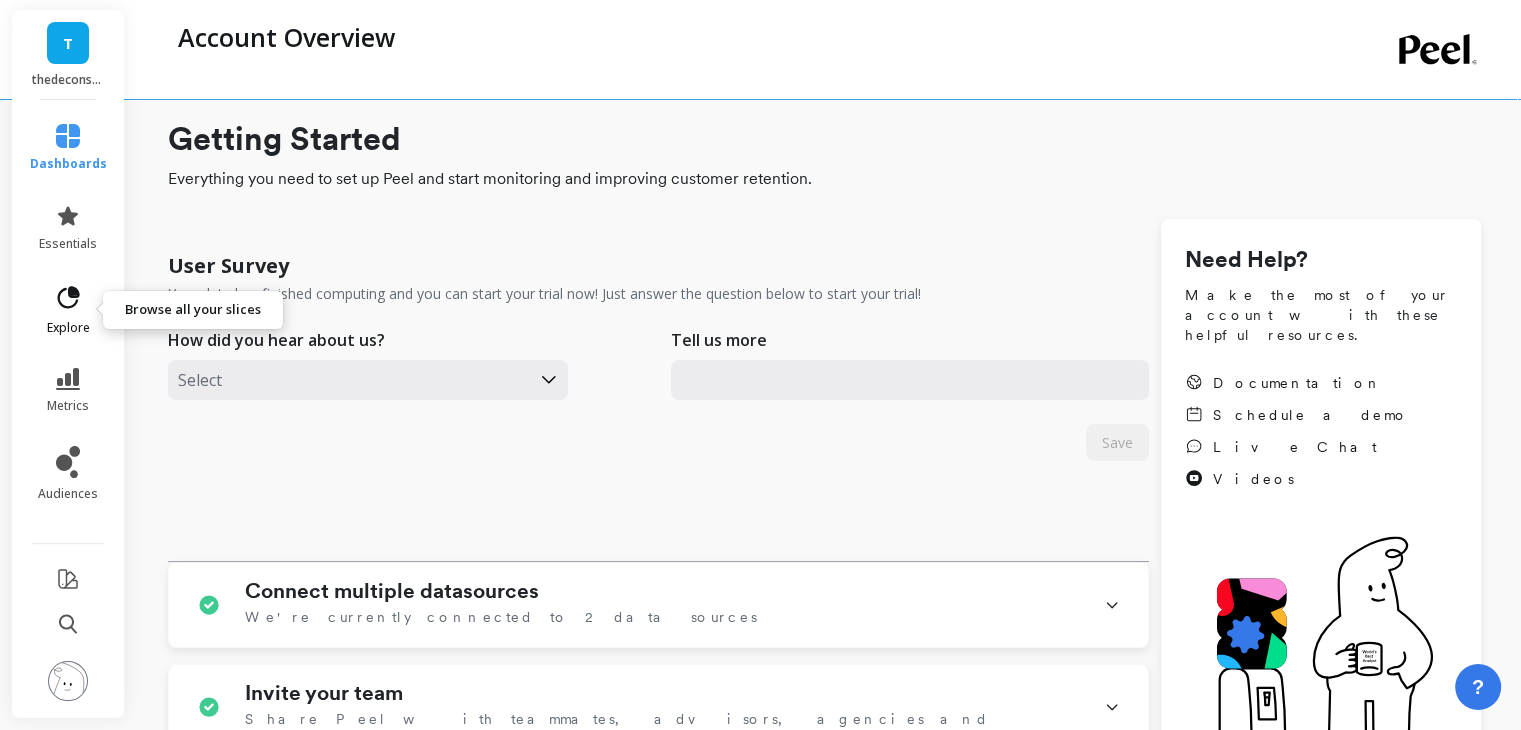 click on "explore" at bounding box center [68, 310] 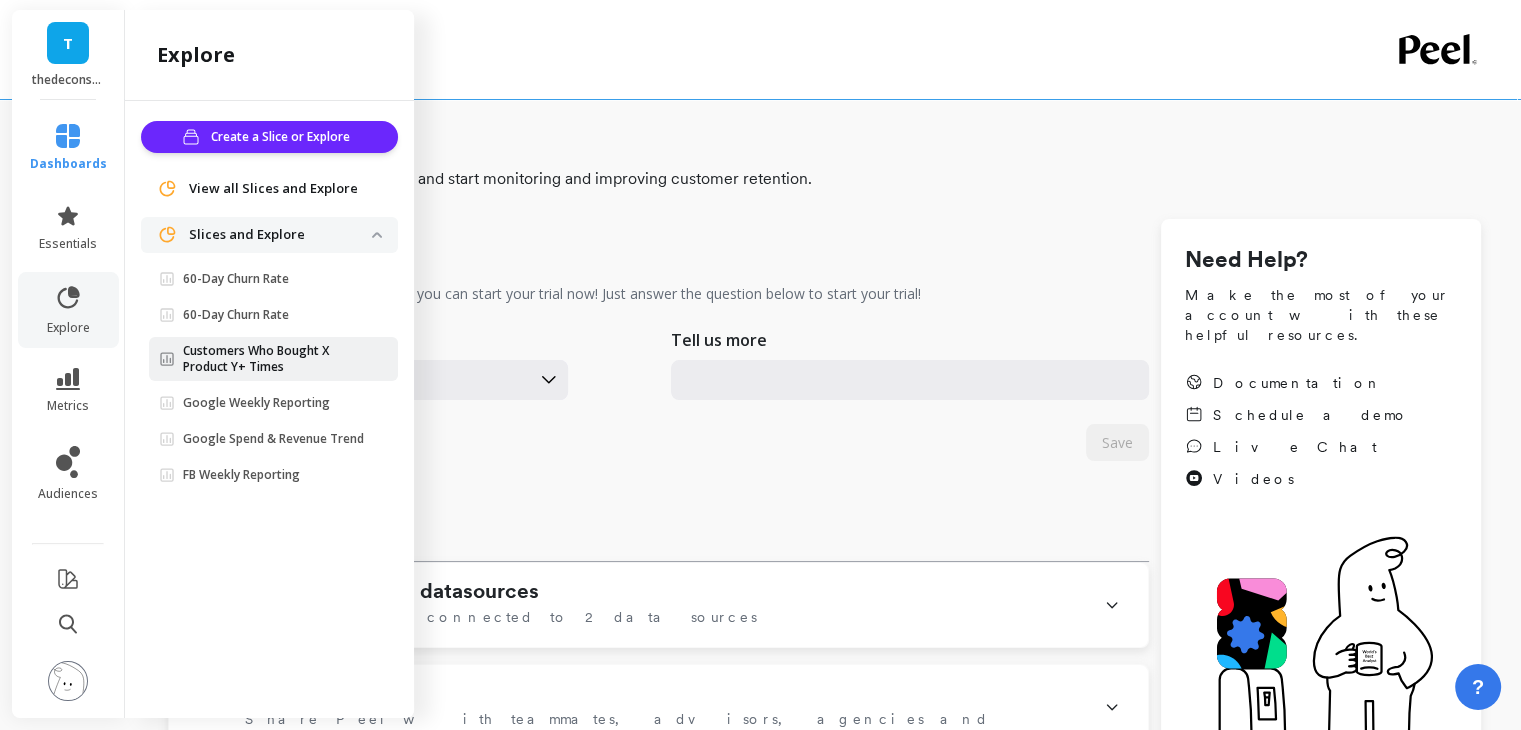 click on "Customers Who Bought X Product Y+ Times" at bounding box center [277, 359] 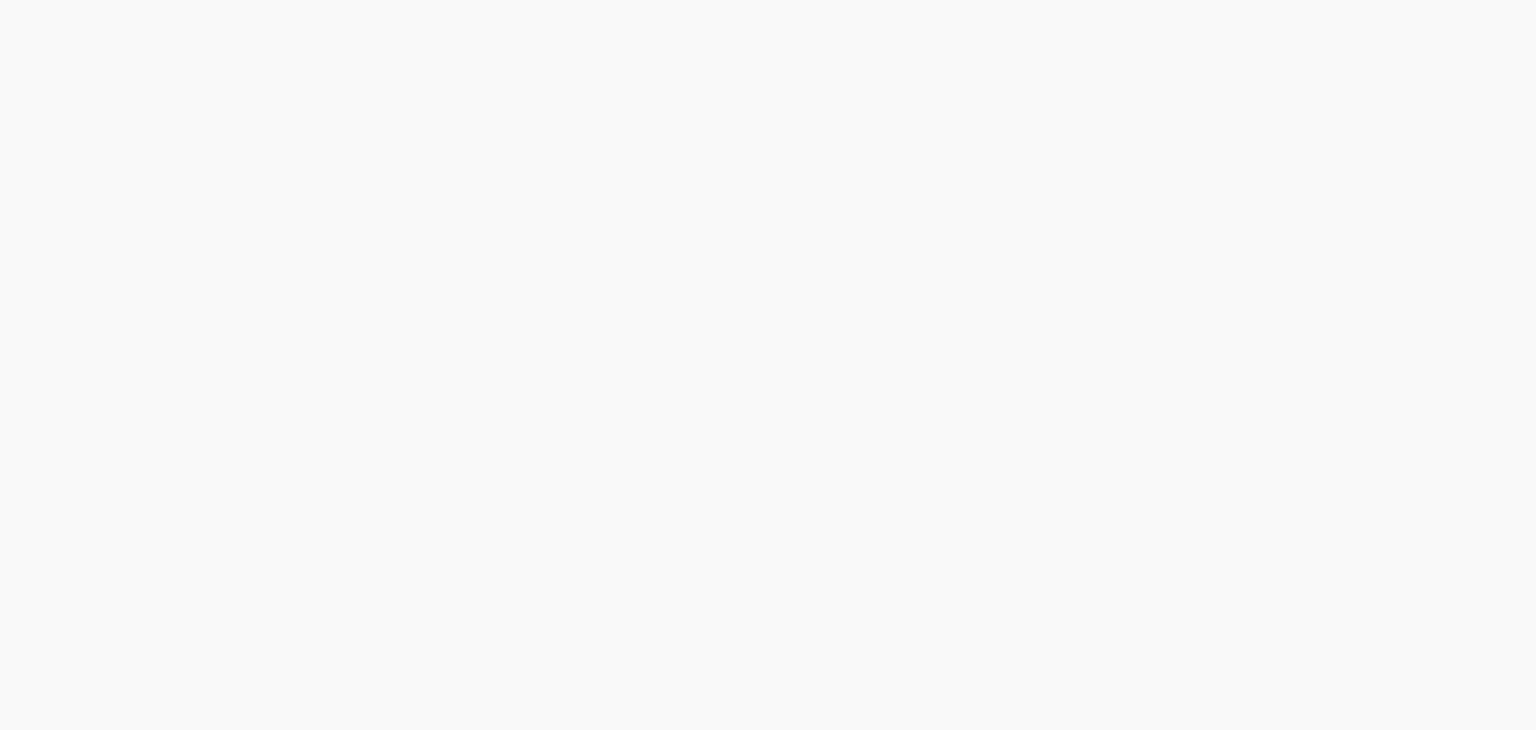 scroll, scrollTop: 0, scrollLeft: 0, axis: both 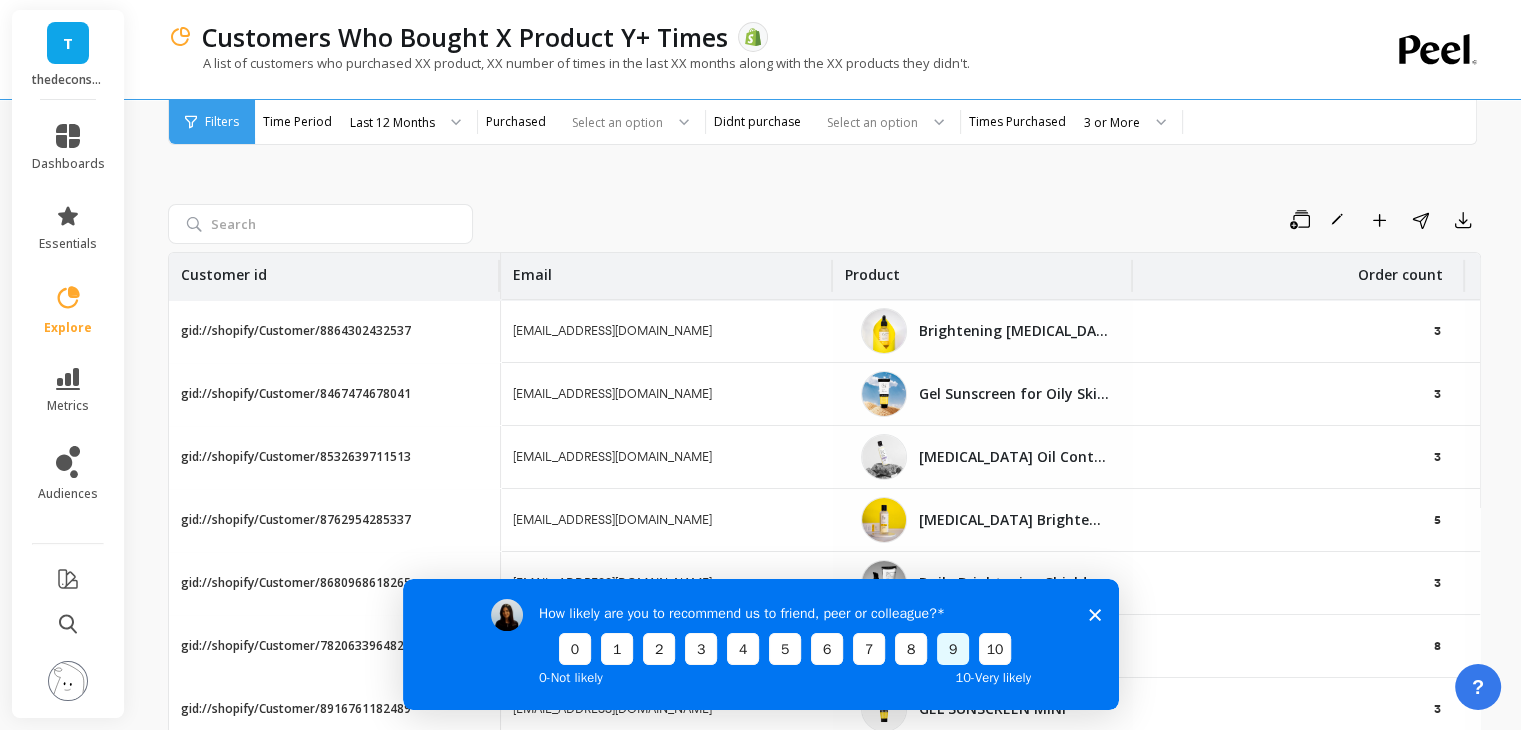 click on "9" at bounding box center [952, 648] 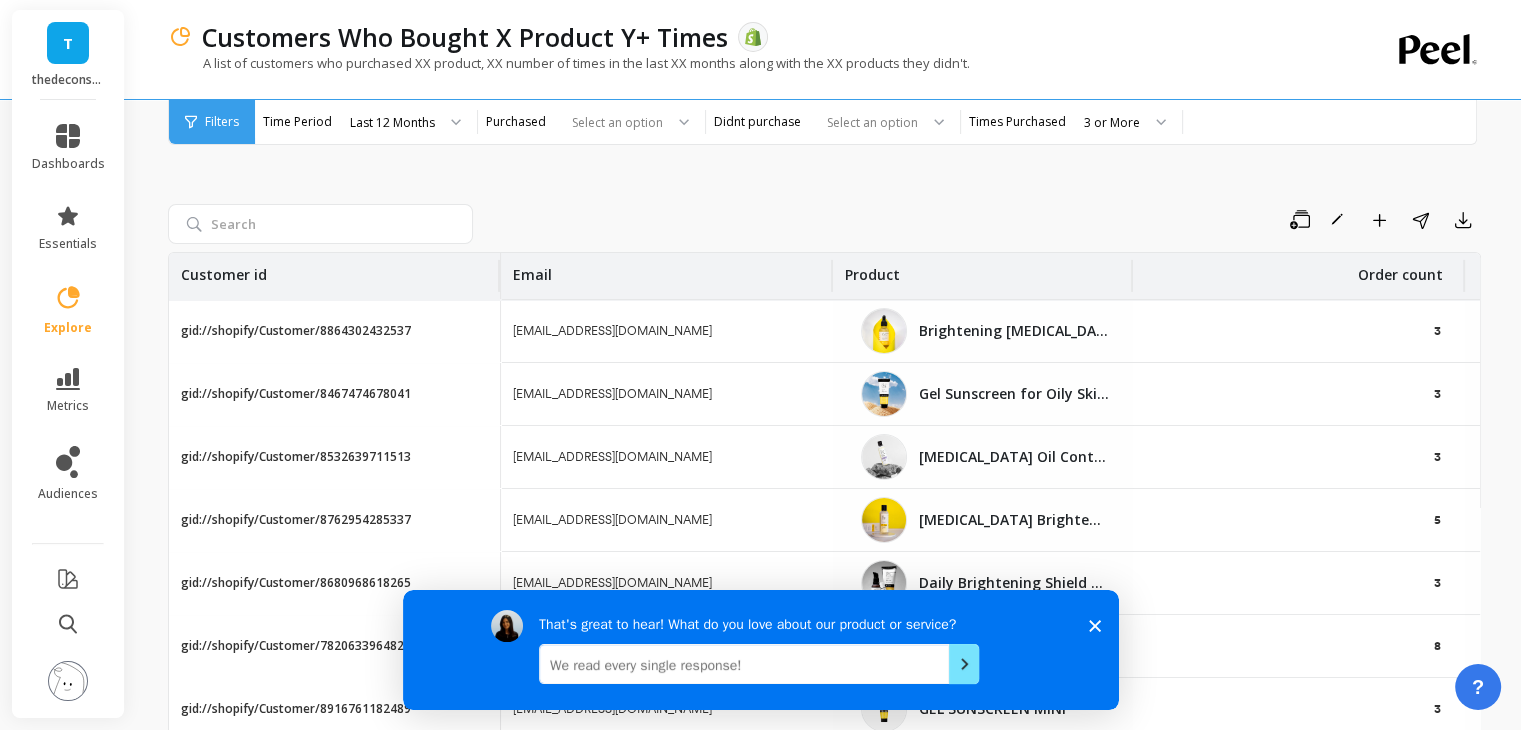 click at bounding box center [743, 663] 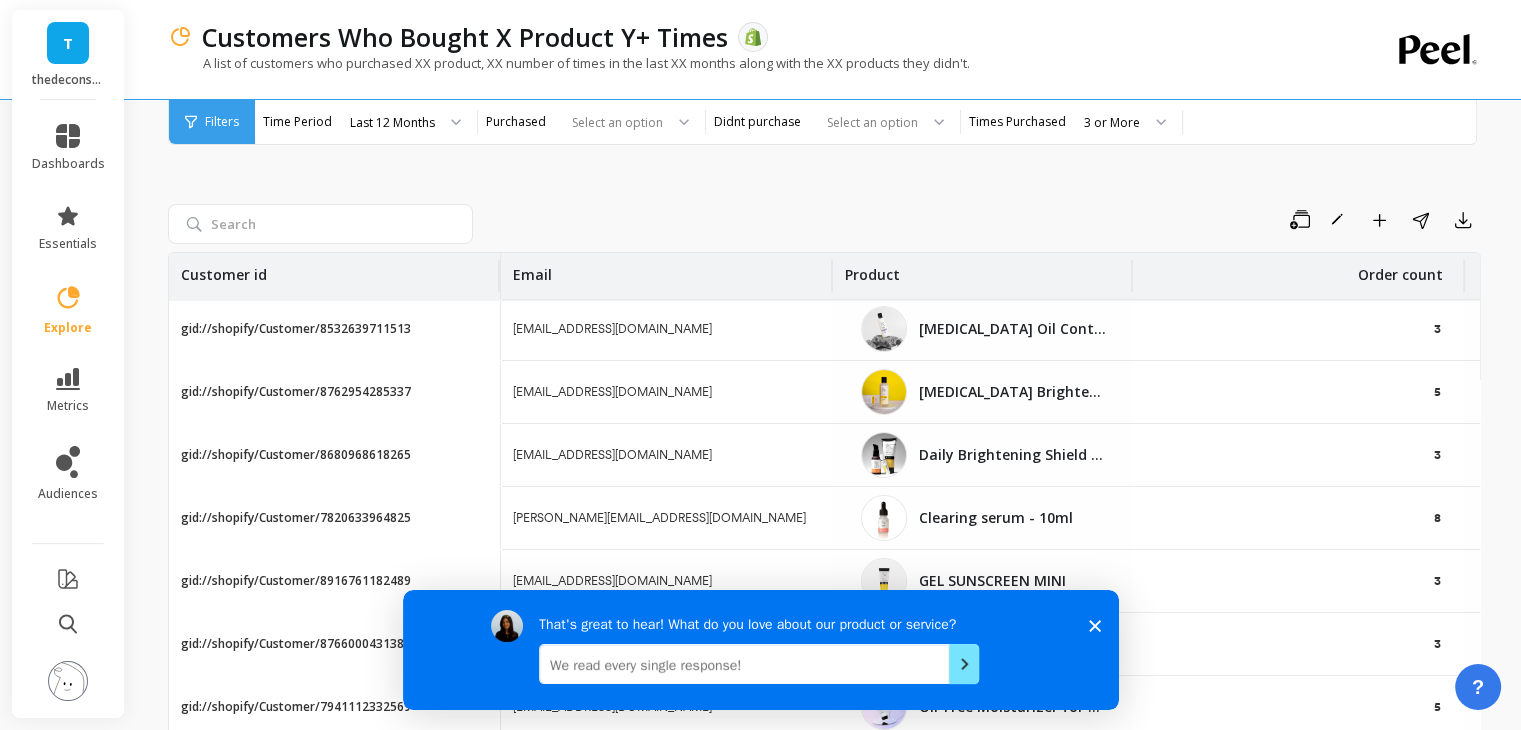 scroll, scrollTop: 0, scrollLeft: 0, axis: both 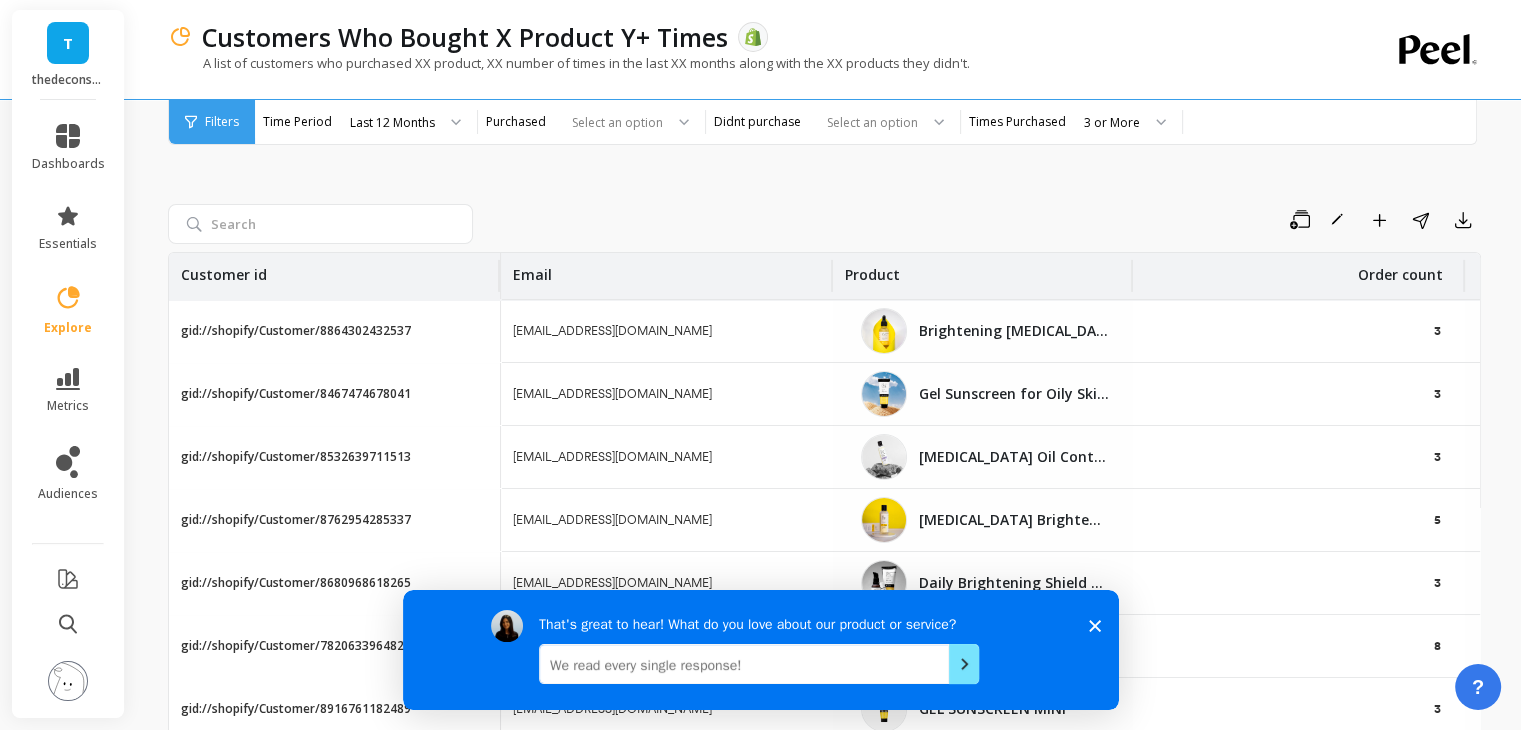 click 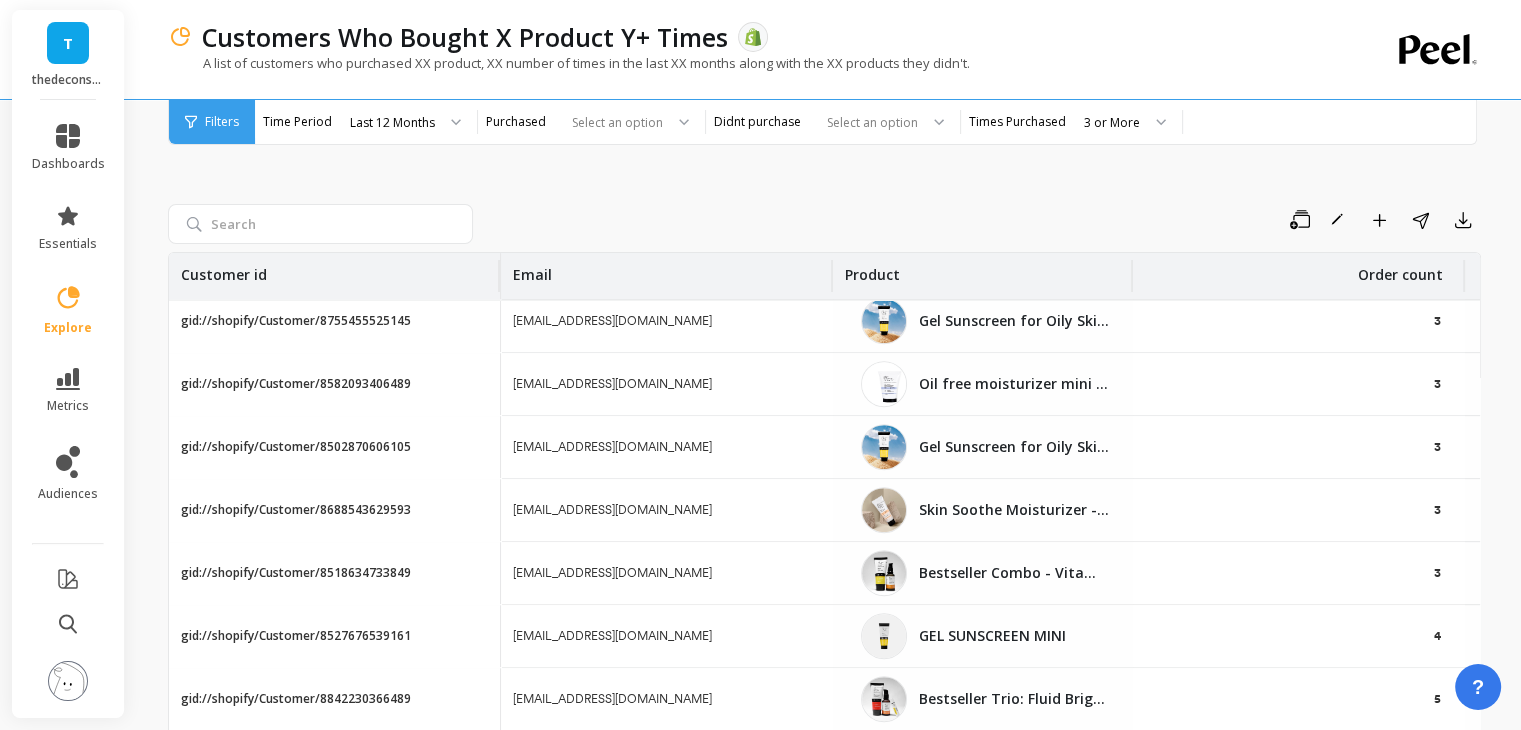 scroll, scrollTop: 892, scrollLeft: 0, axis: vertical 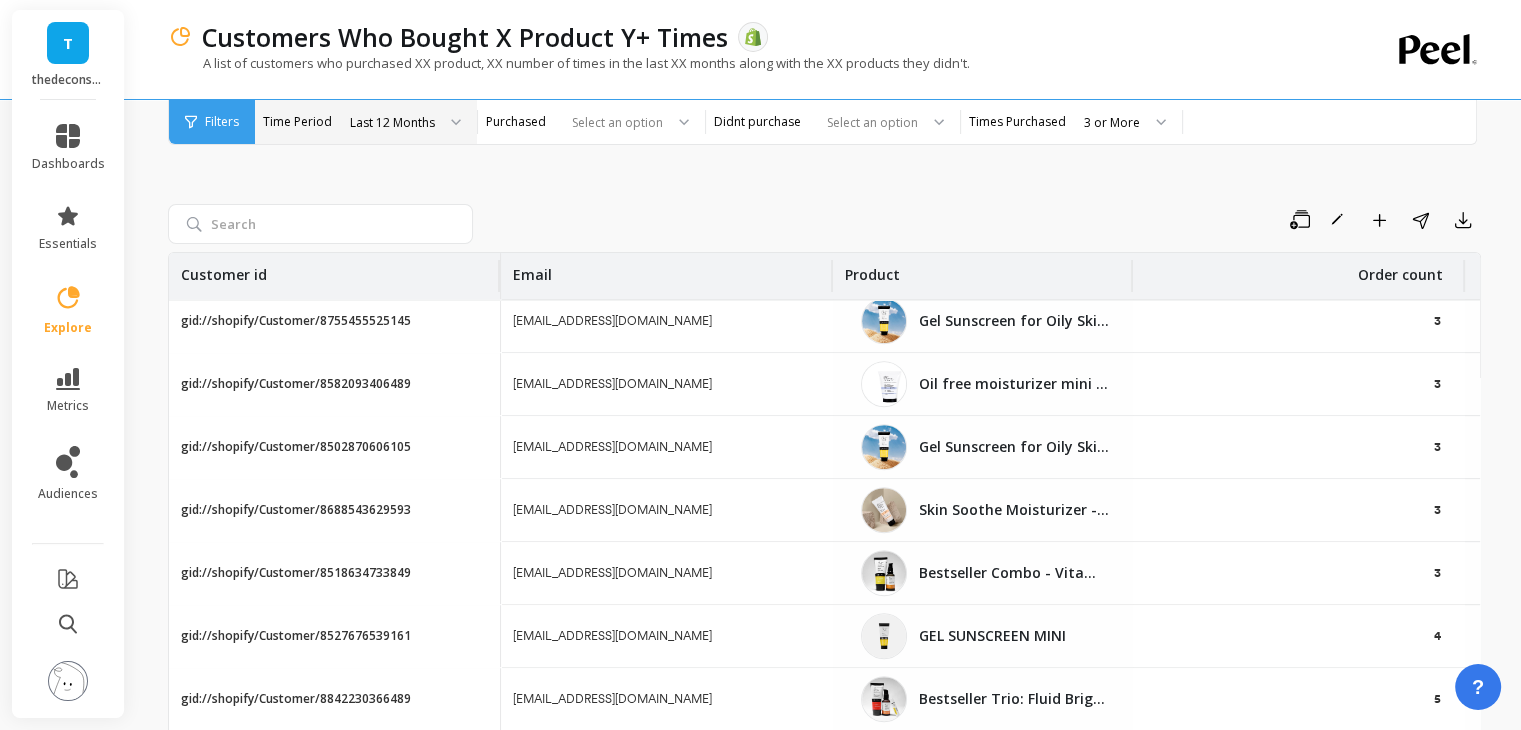 click on "Last 12 Months" at bounding box center [392, 122] 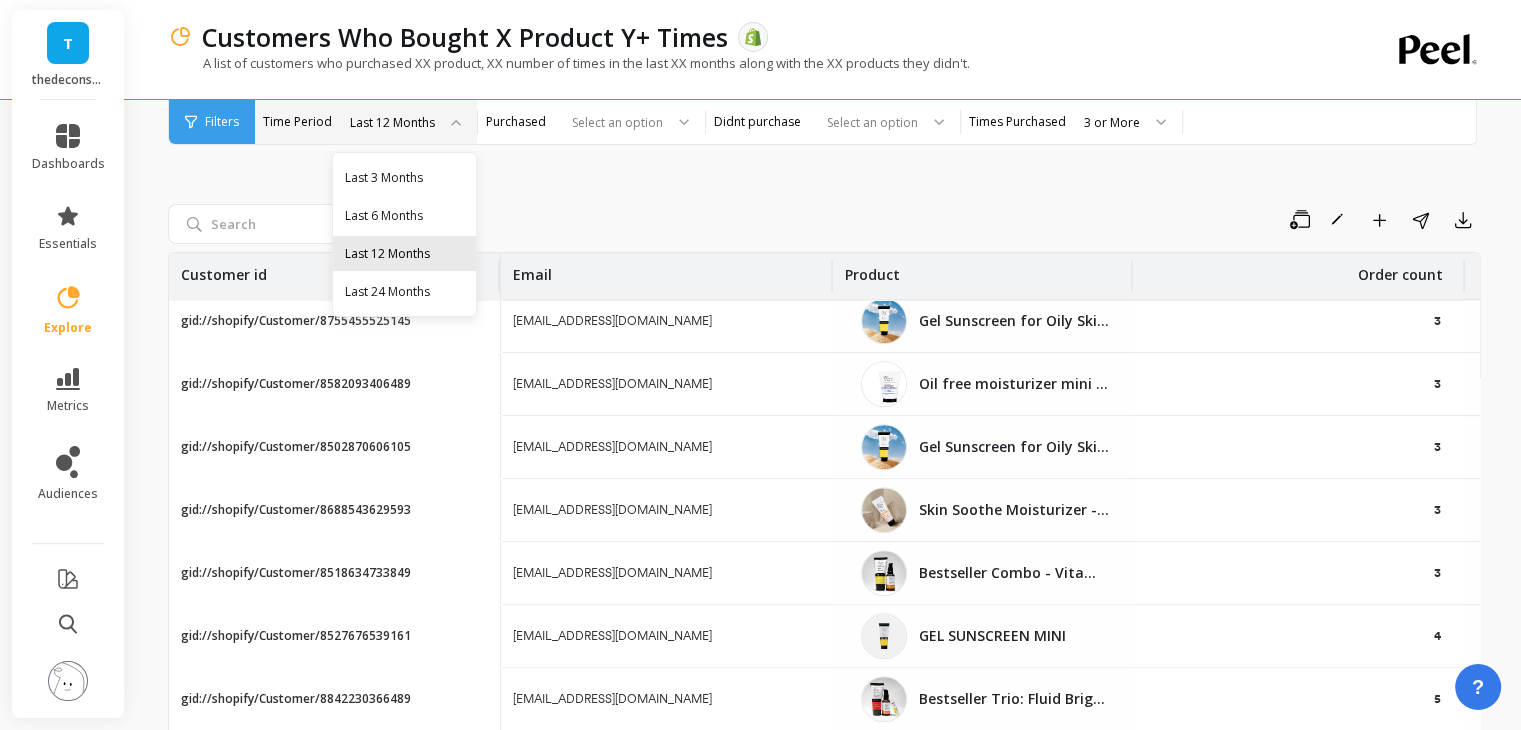 click on "Last 12 Months" at bounding box center (404, 253) 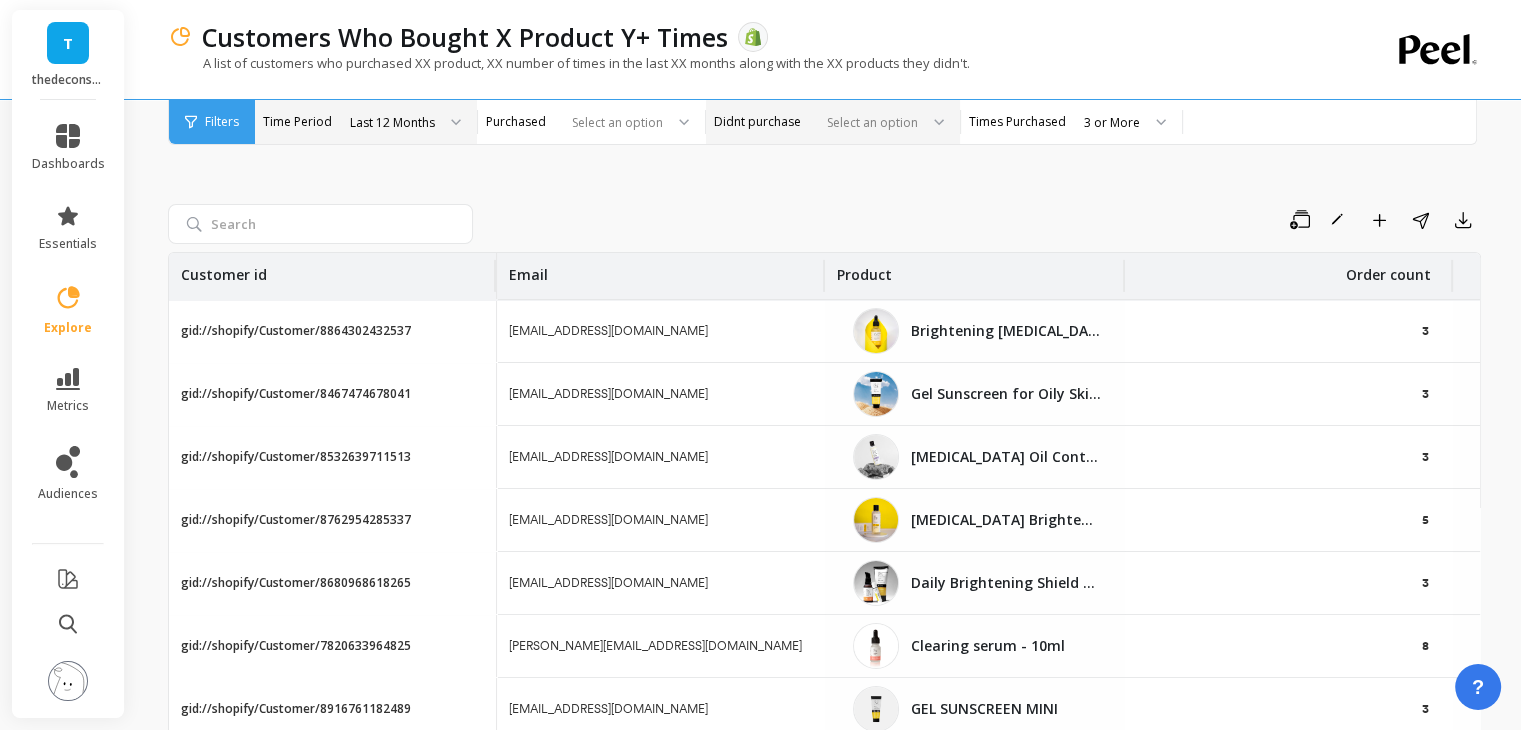 click on "Didnt purchase" at bounding box center [757, 122] 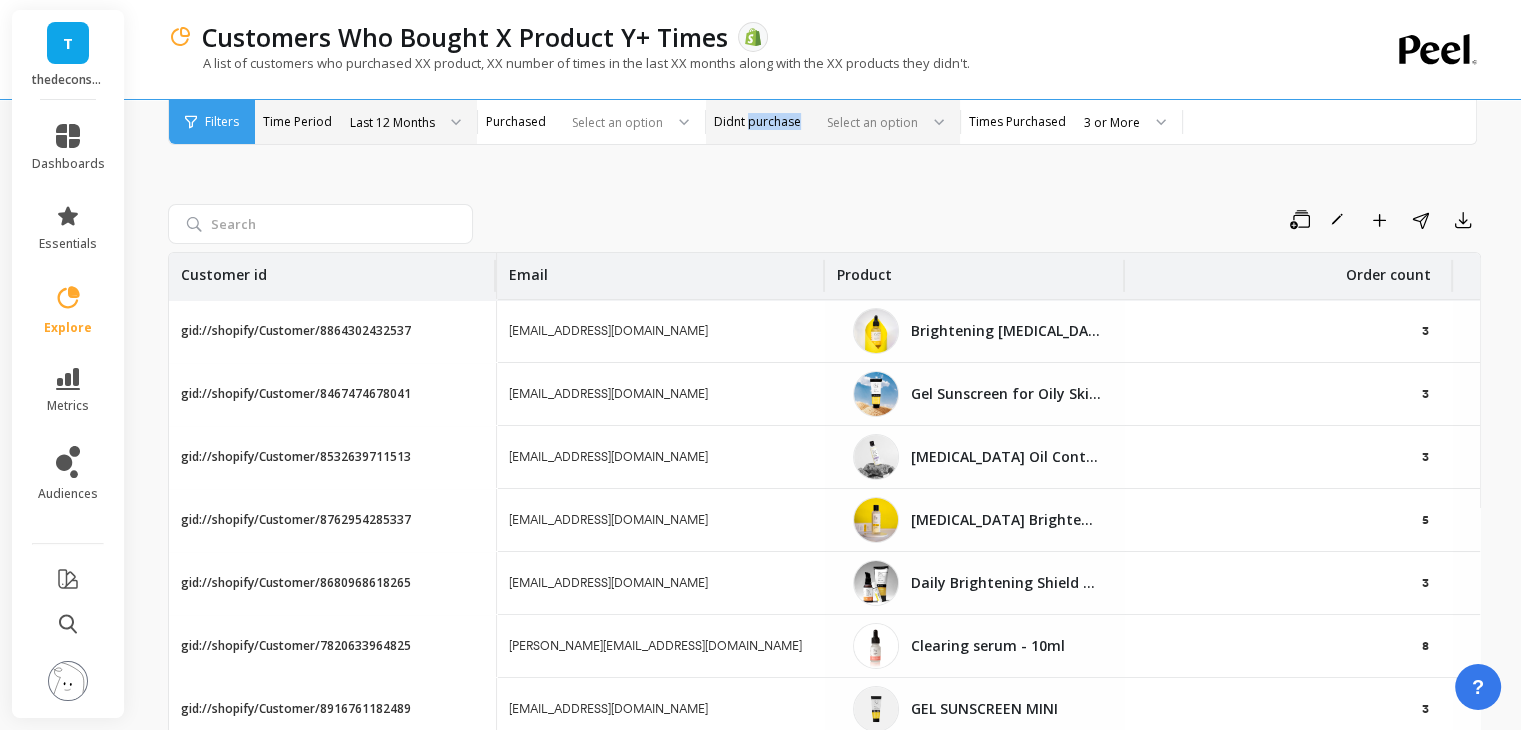click on "Didnt purchase" at bounding box center [757, 122] 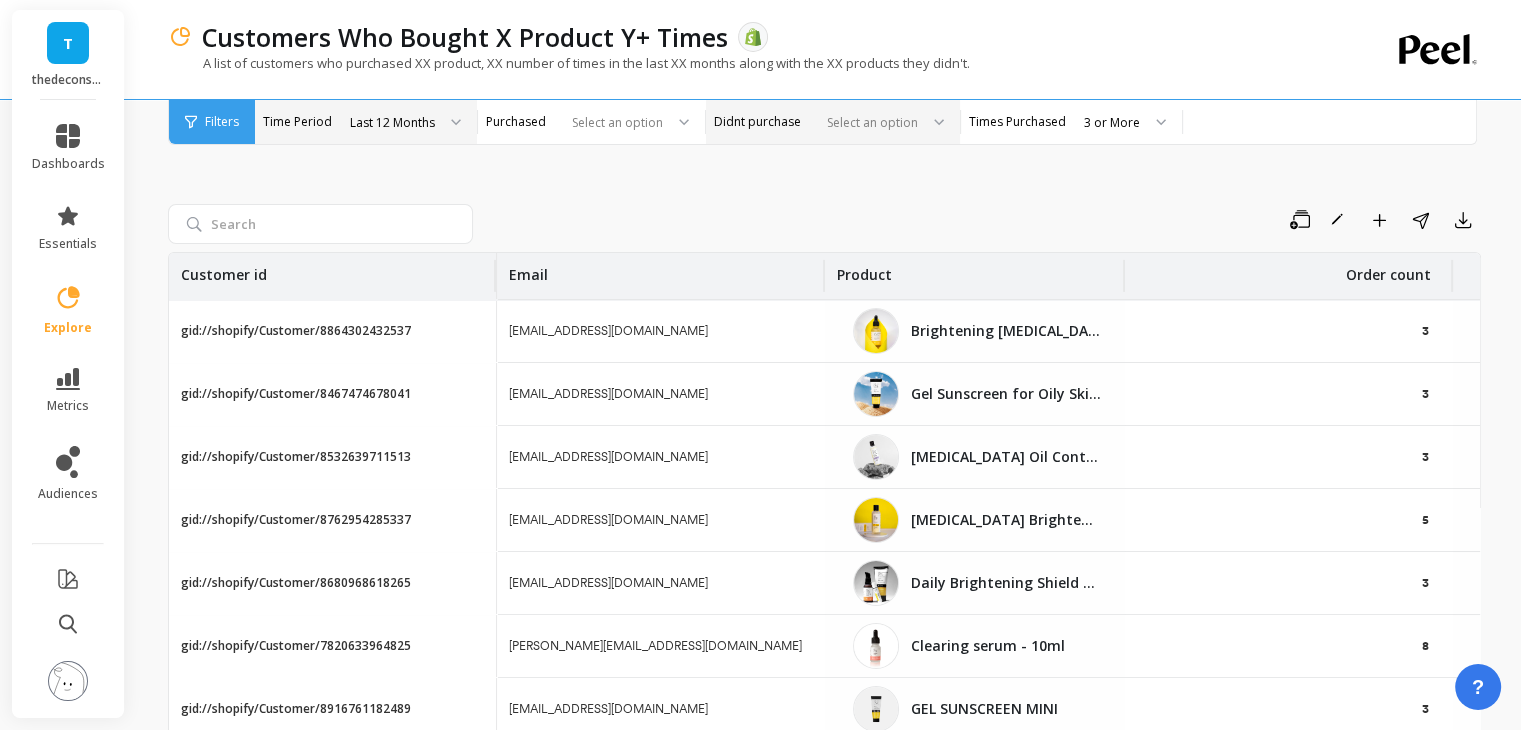 click at bounding box center [932, 122] 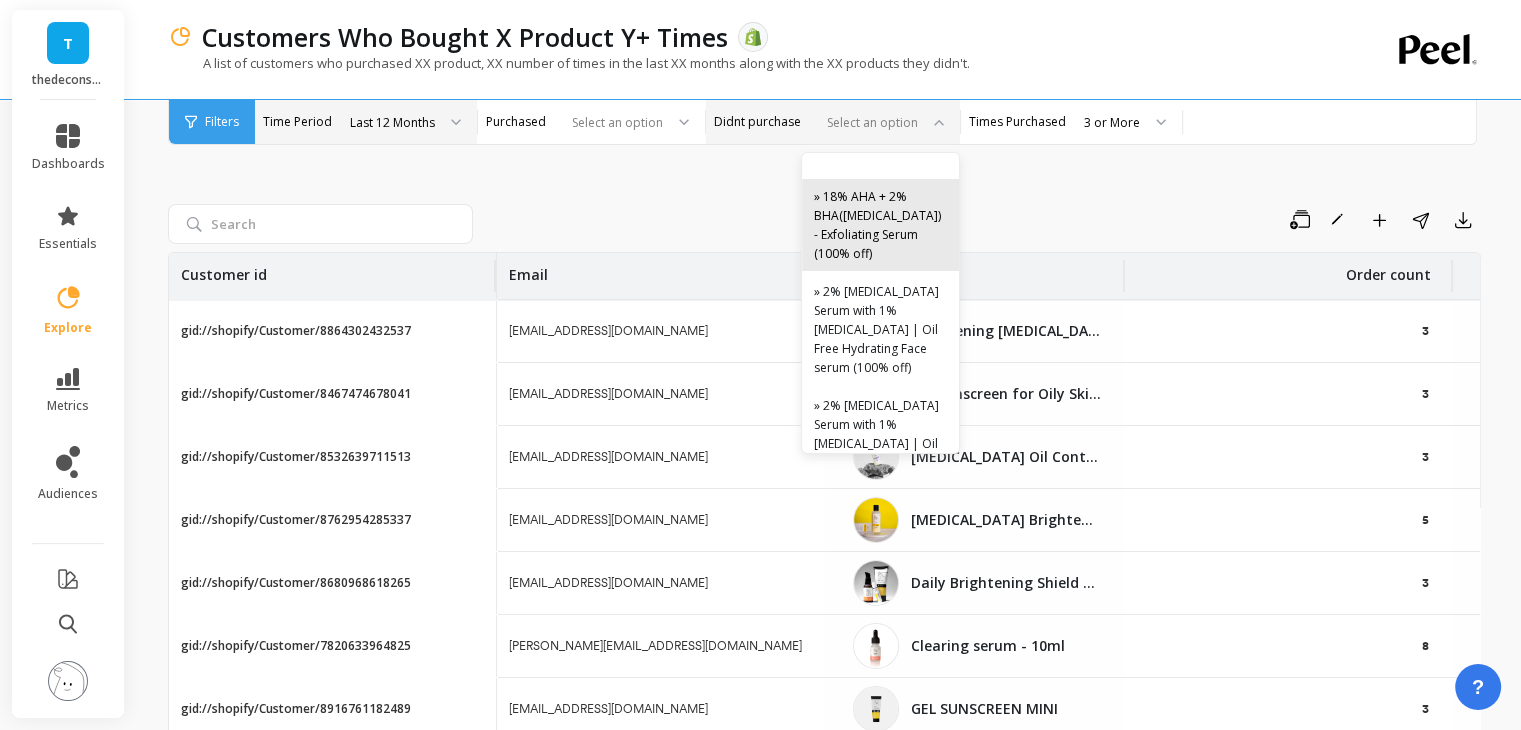 click on "» 18% AHA + 2% BHA(Salicylic Acid) - Exfoliating Serum (100% off)" at bounding box center [880, 225] 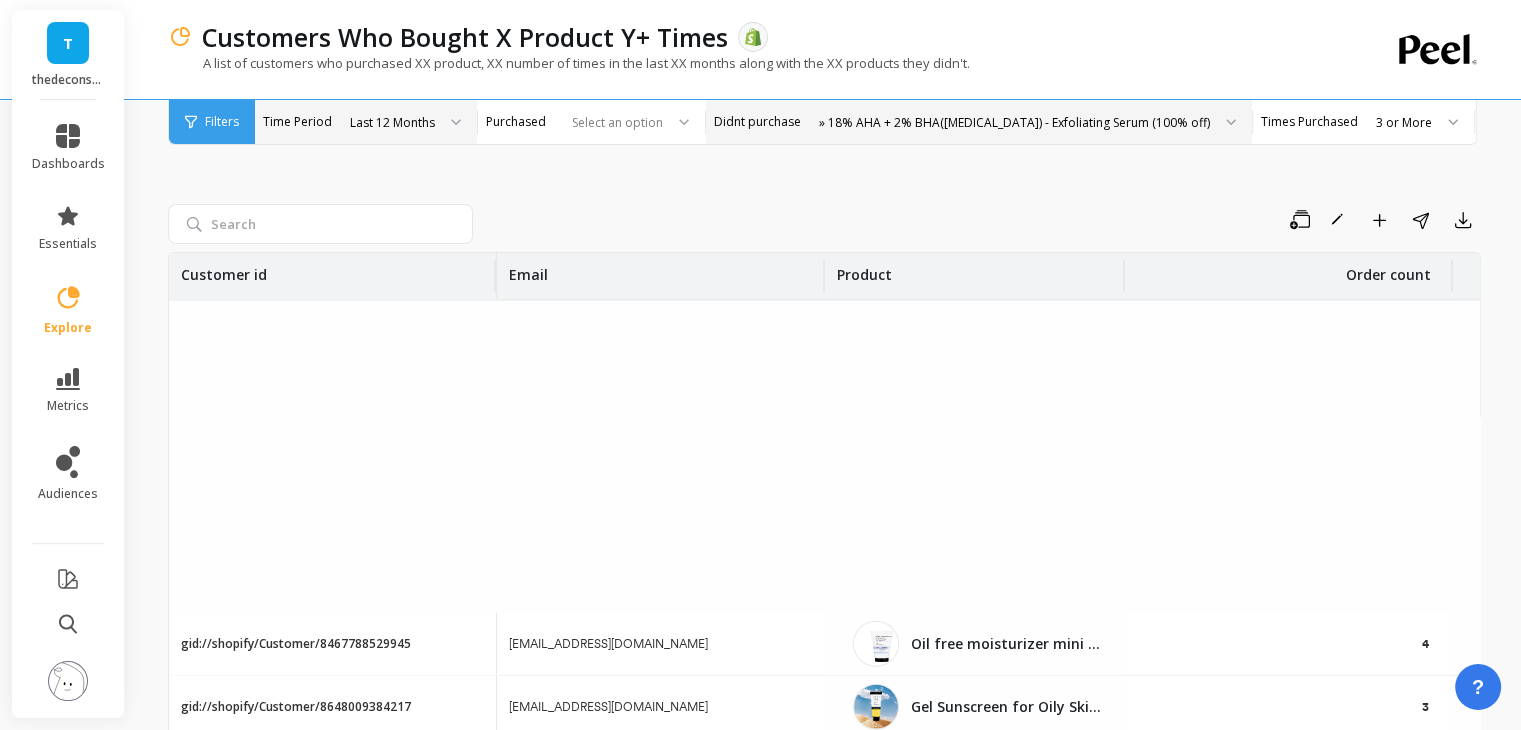 scroll, scrollTop: 5796, scrollLeft: 0, axis: vertical 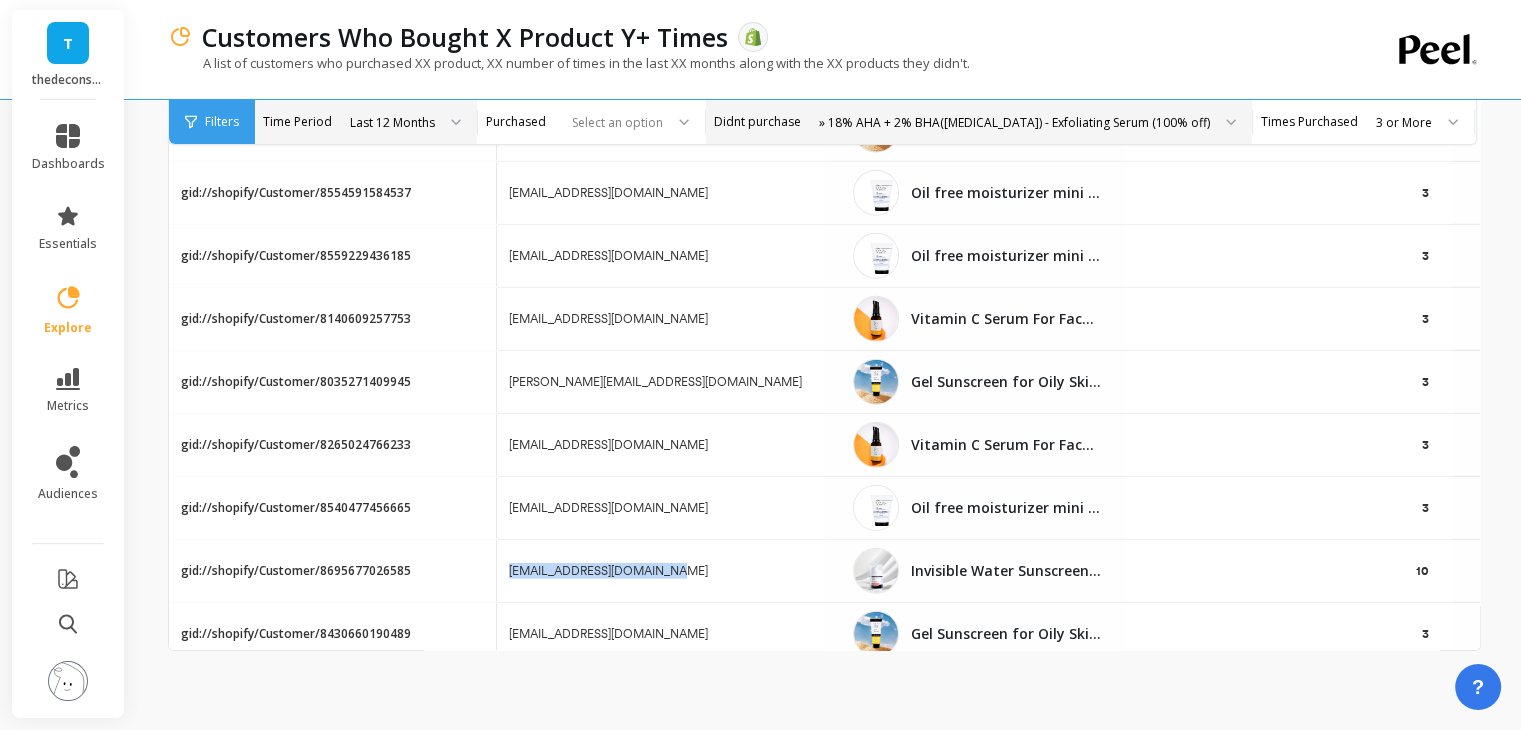 drag, startPoint x: 681, startPoint y: 563, endPoint x: 496, endPoint y: 565, distance: 185.0108 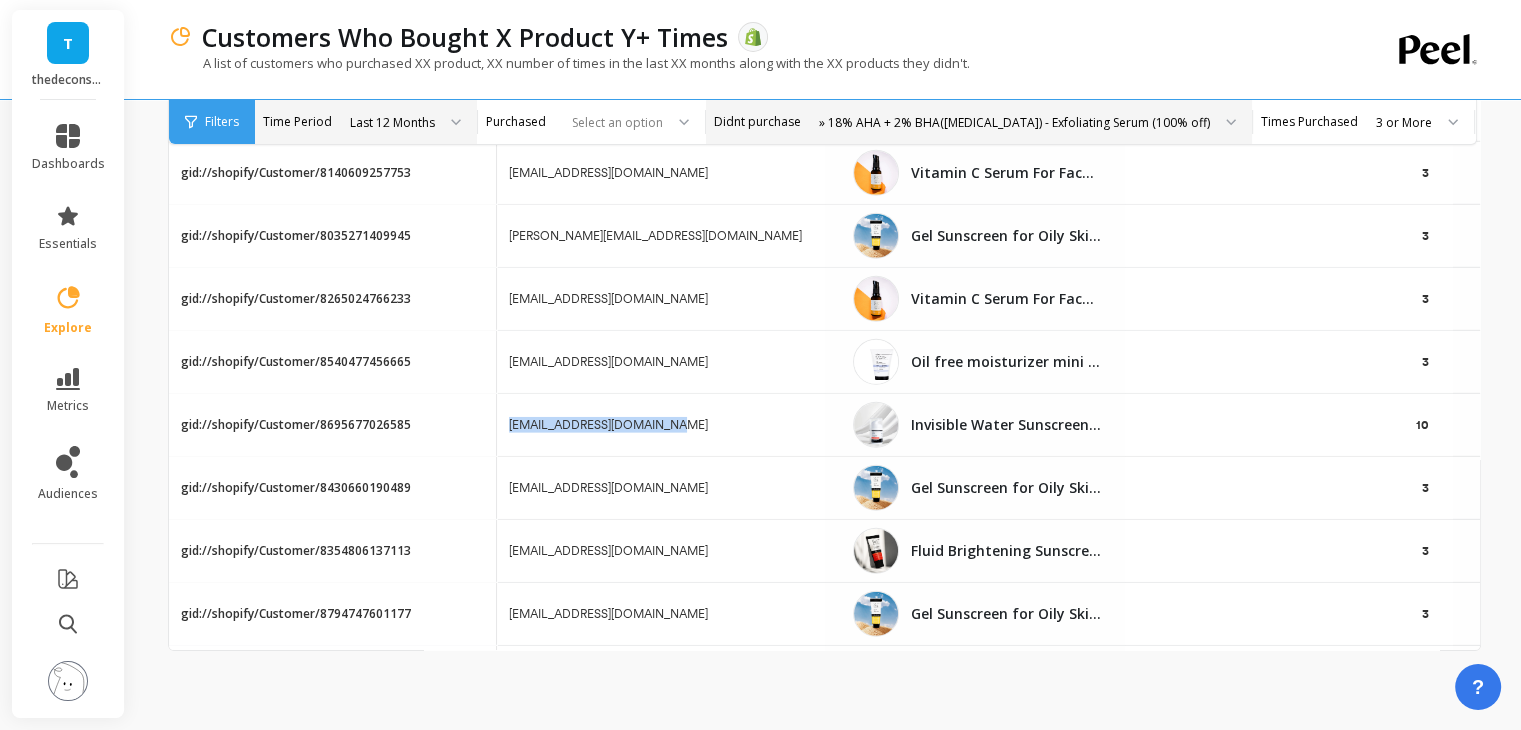 scroll, scrollTop: 5943, scrollLeft: 0, axis: vertical 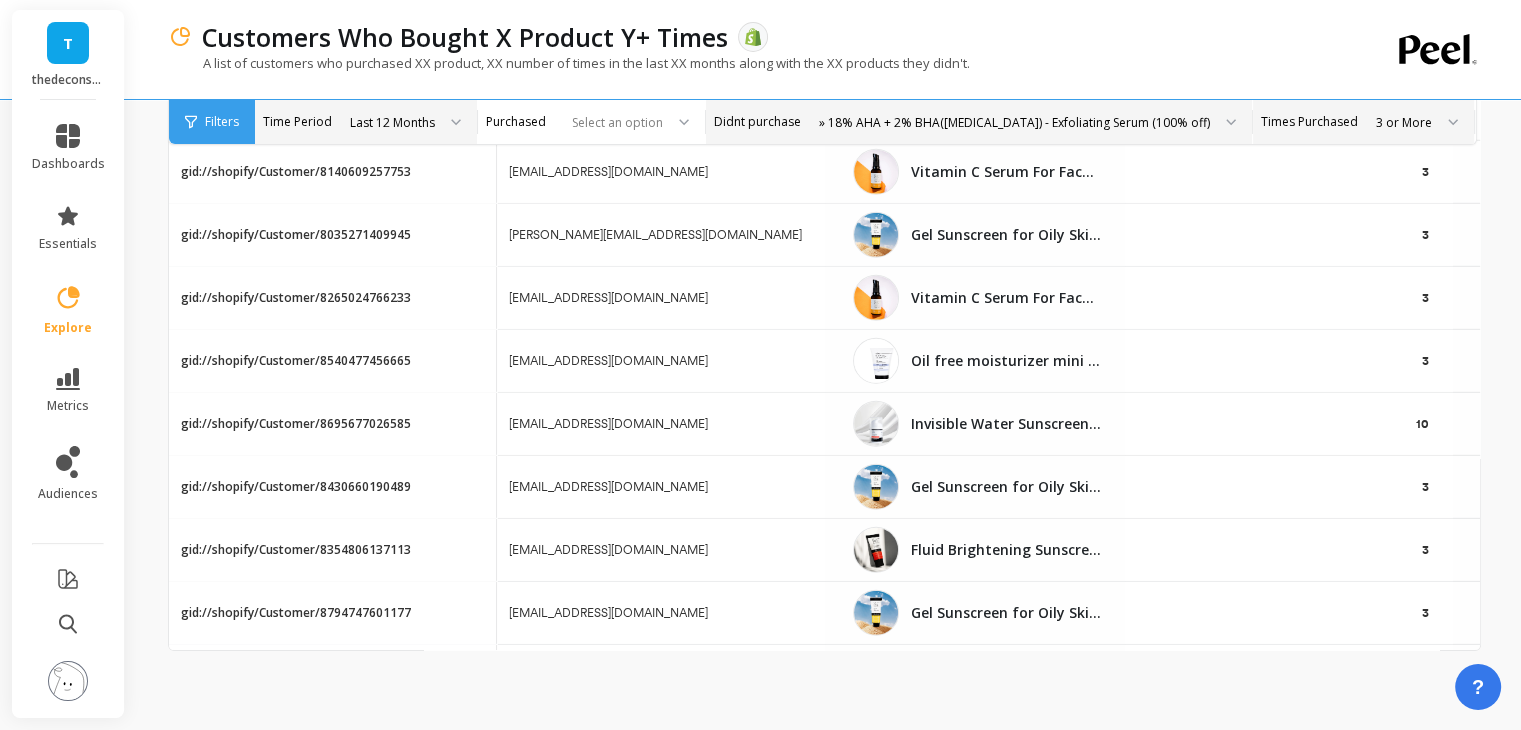 click at bounding box center (1446, 122) 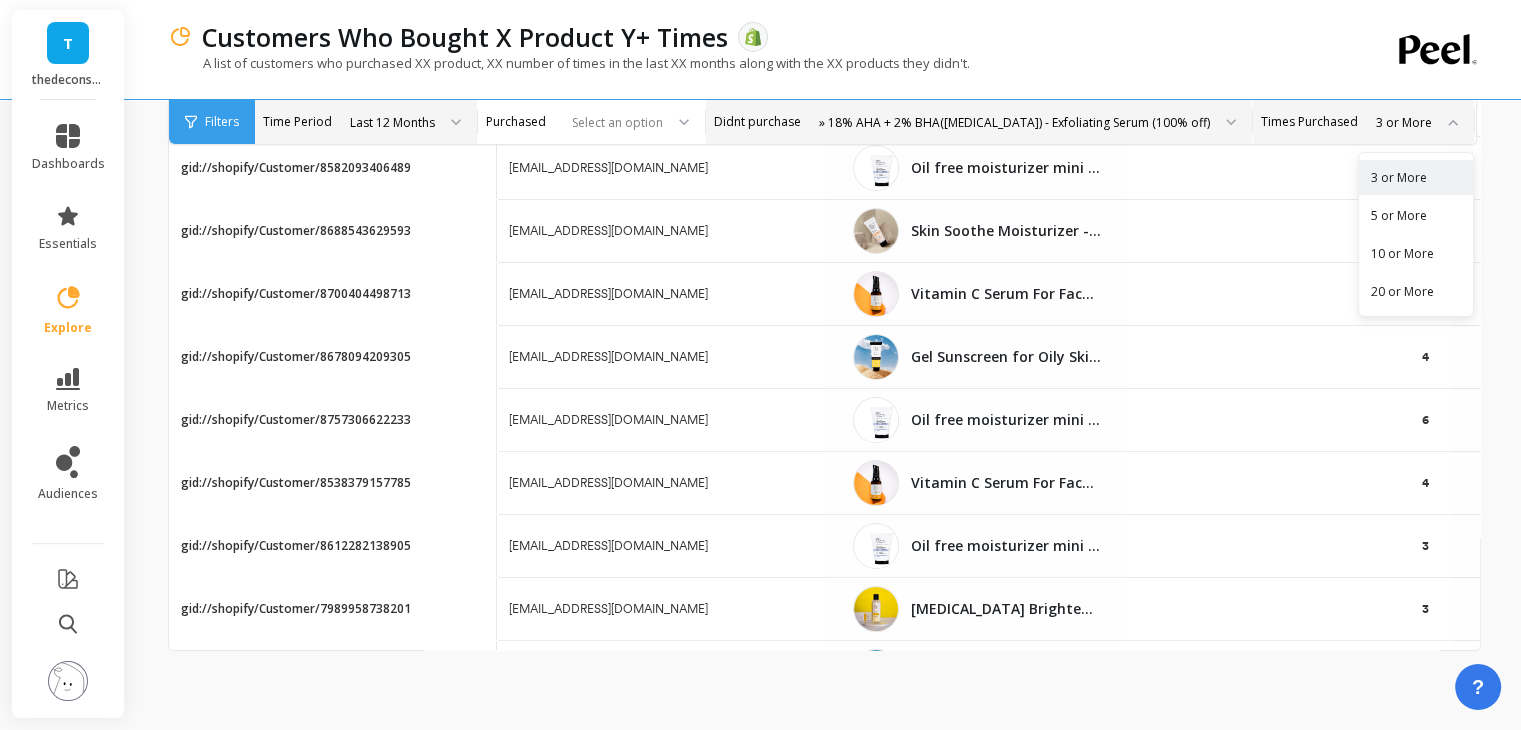 scroll, scrollTop: 0, scrollLeft: 0, axis: both 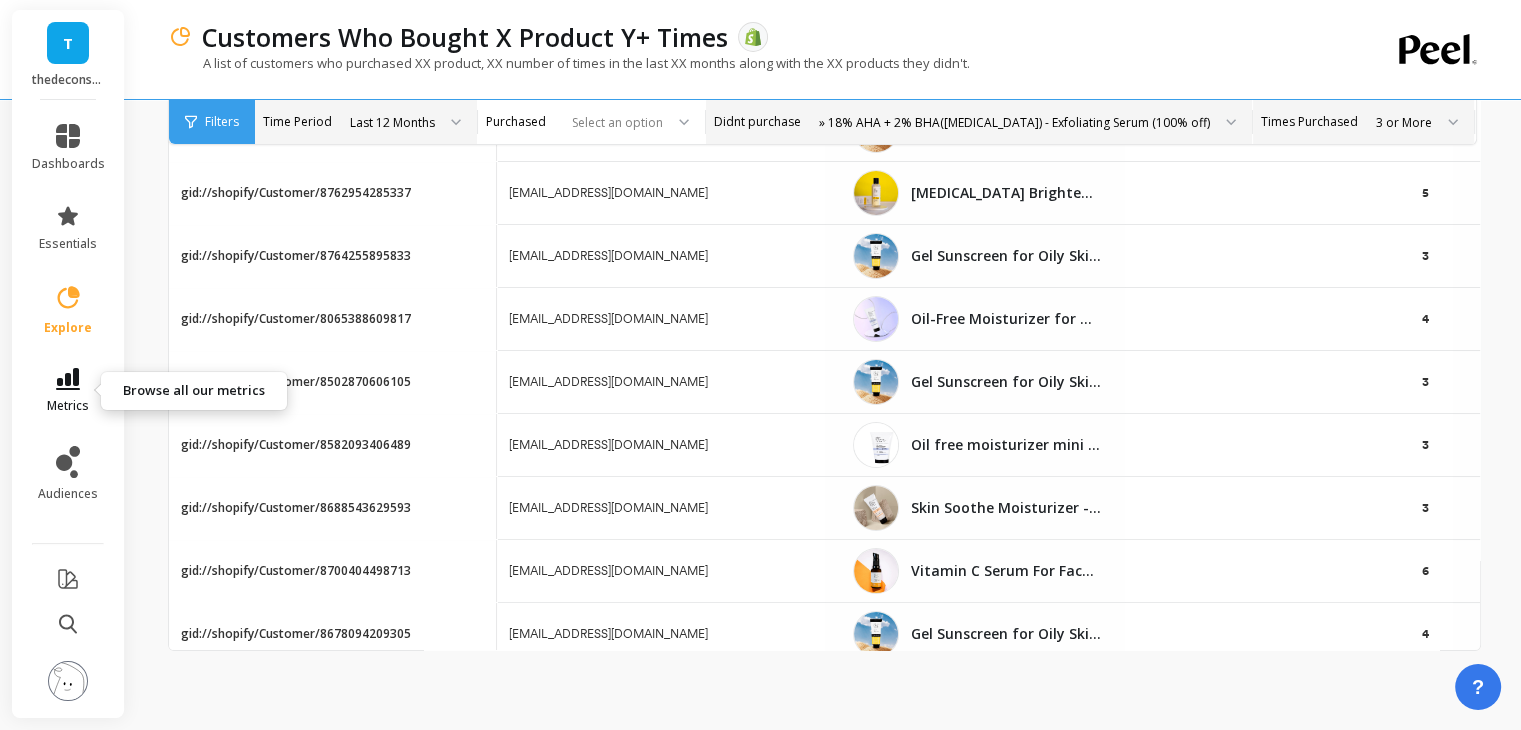 click on "metrics" at bounding box center [68, 391] 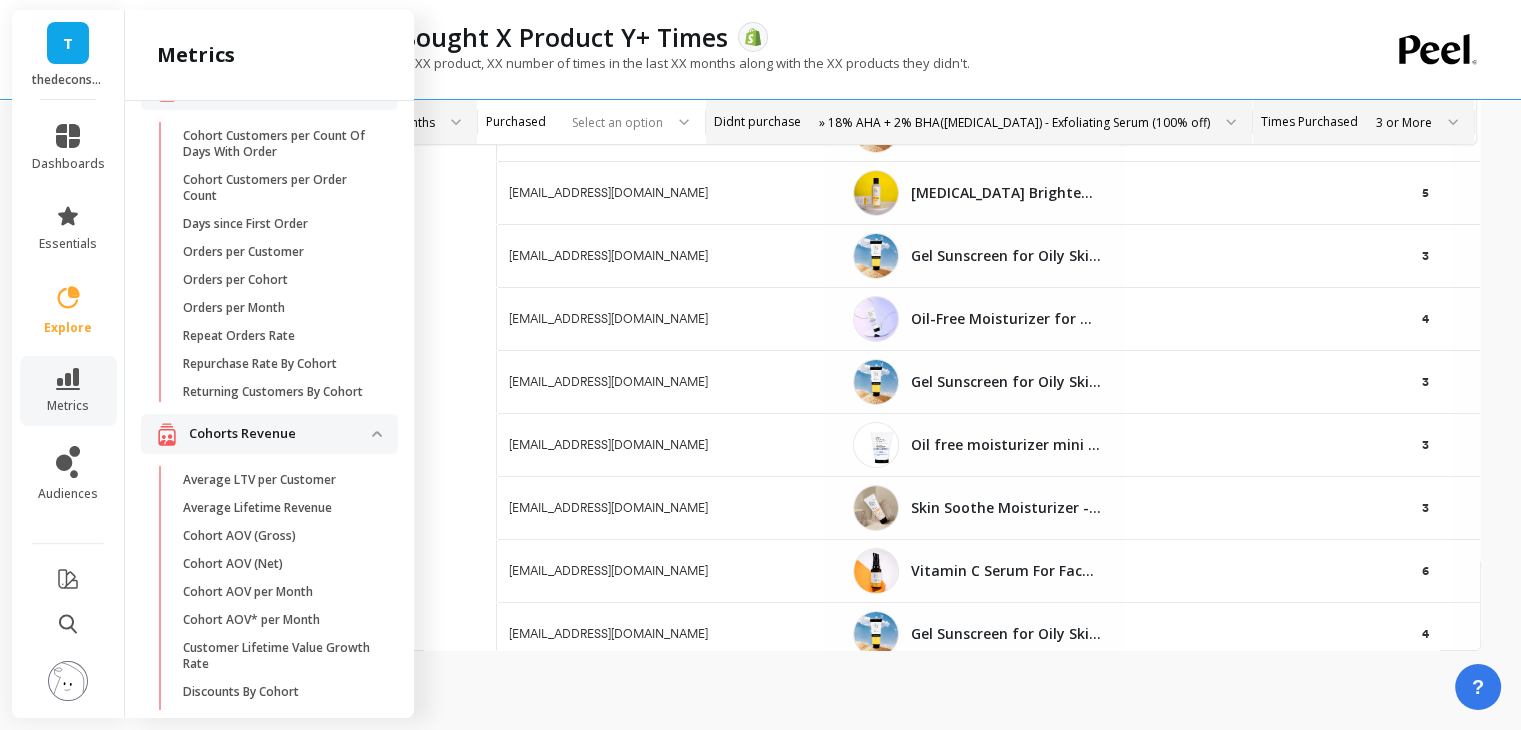 scroll, scrollTop: 0, scrollLeft: 0, axis: both 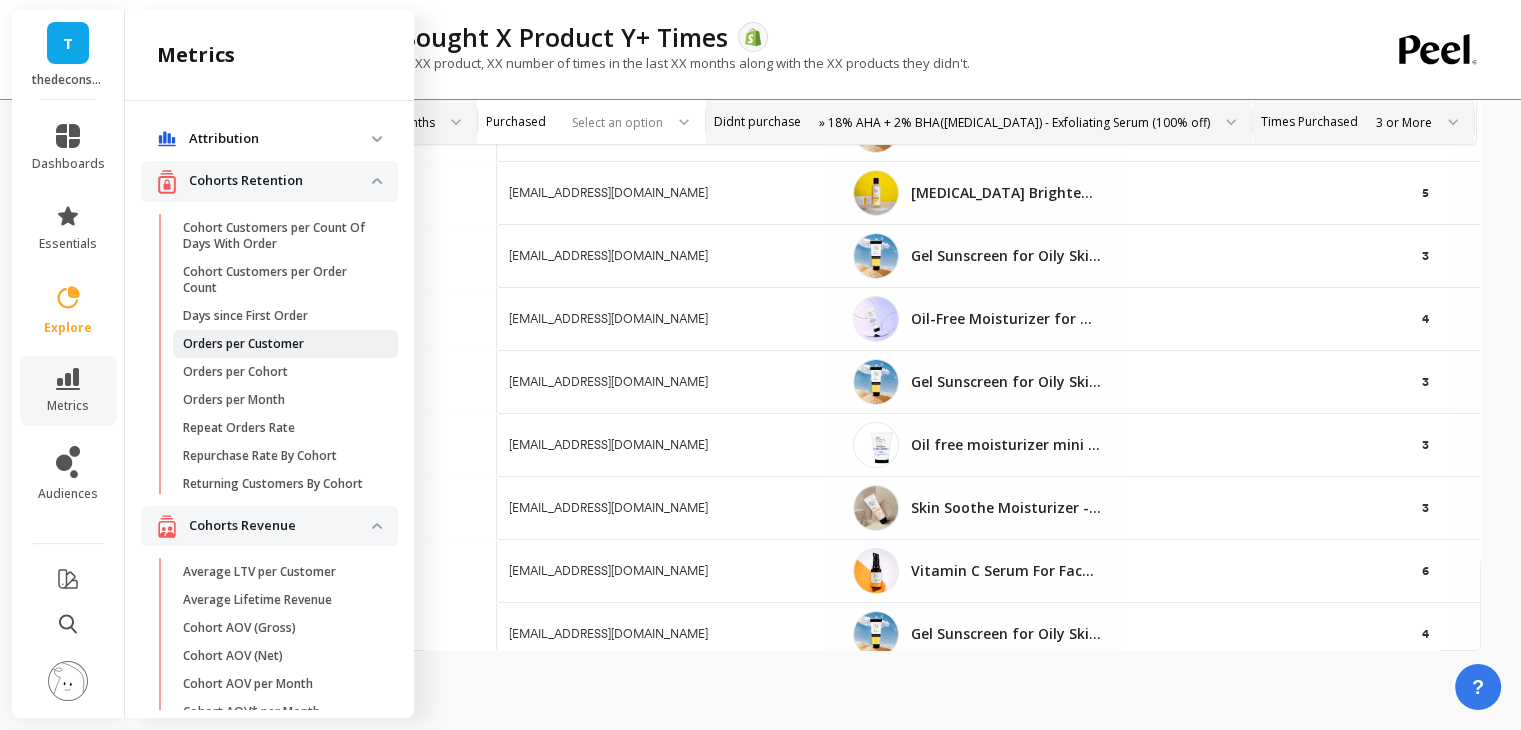 click on "Orders per Customer" at bounding box center [243, 344] 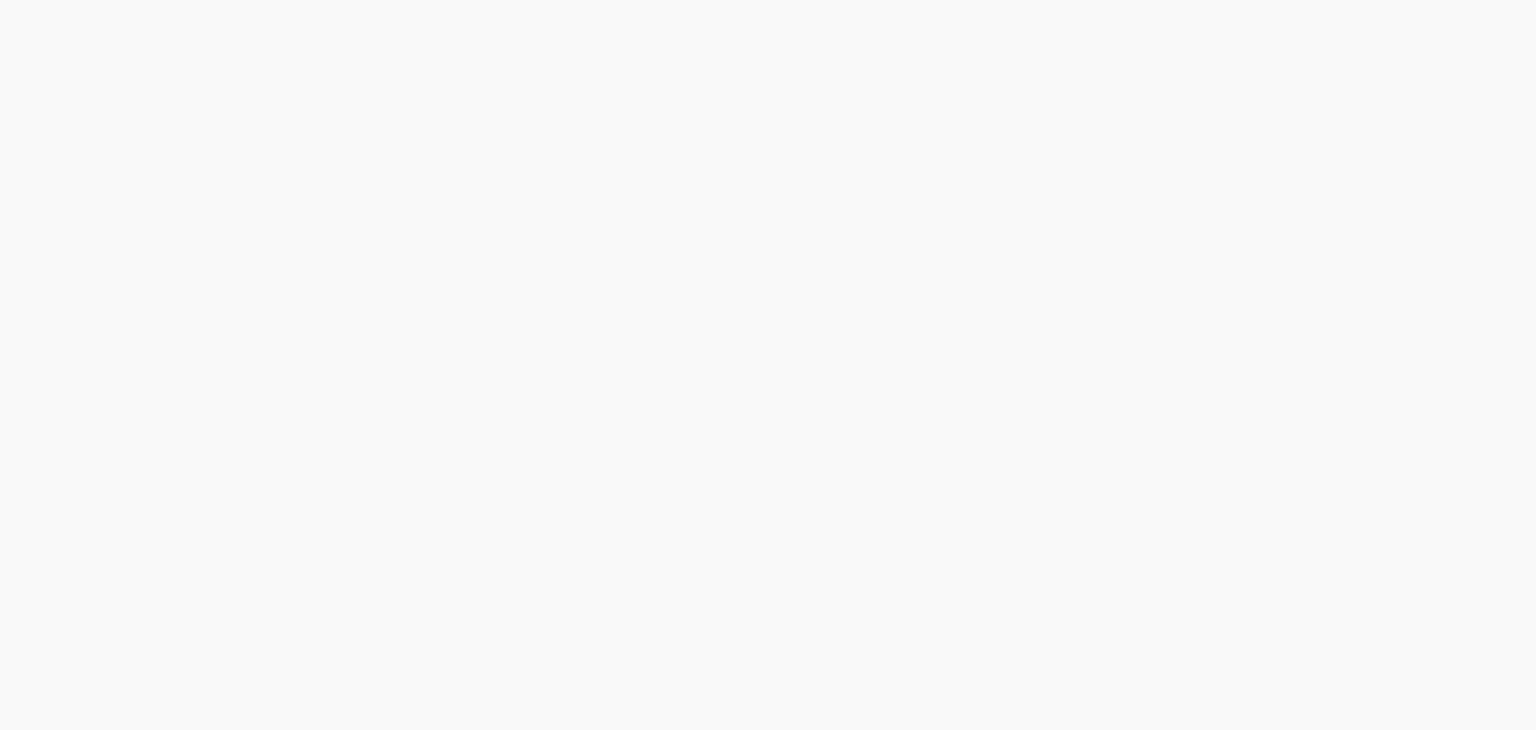 scroll, scrollTop: 0, scrollLeft: 0, axis: both 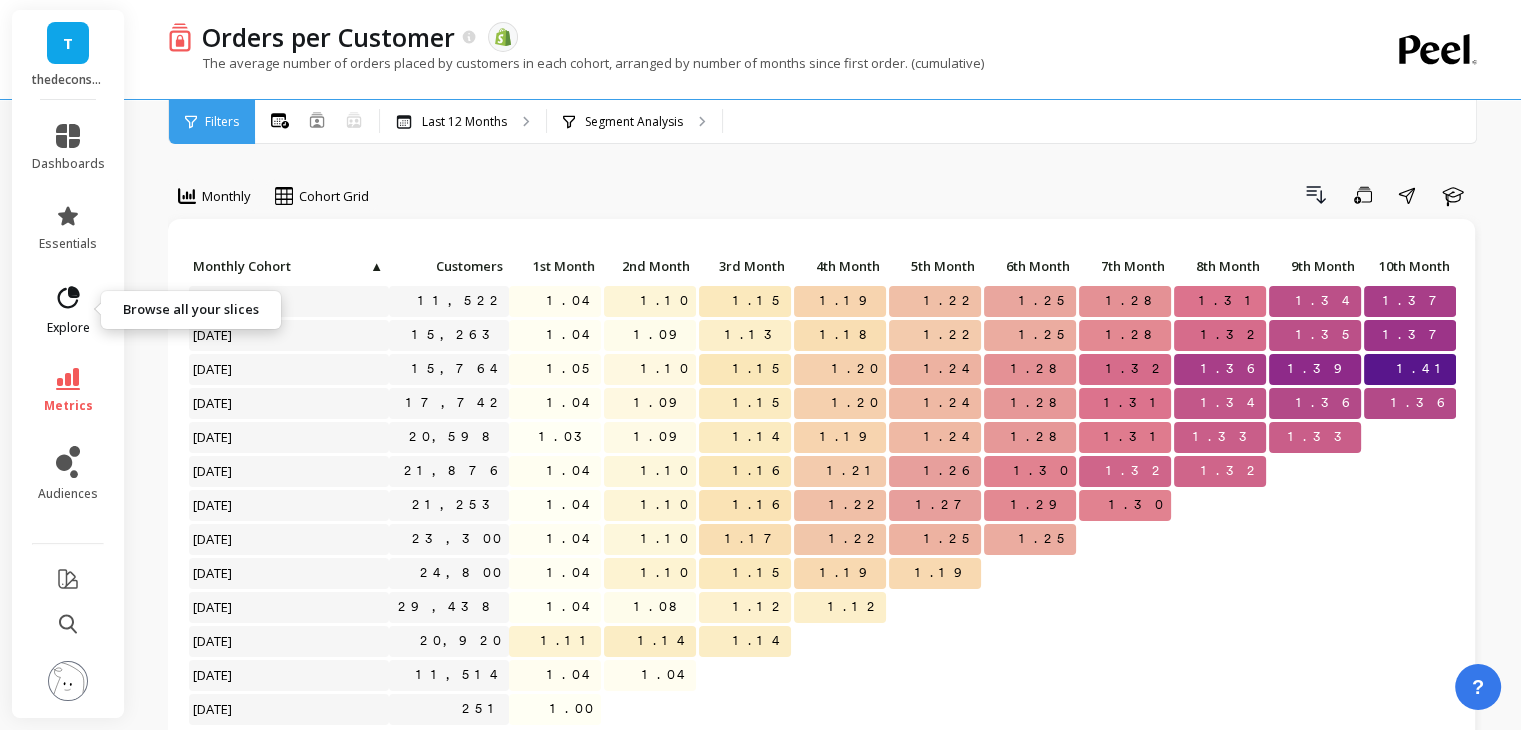 click on "explore" at bounding box center (68, 310) 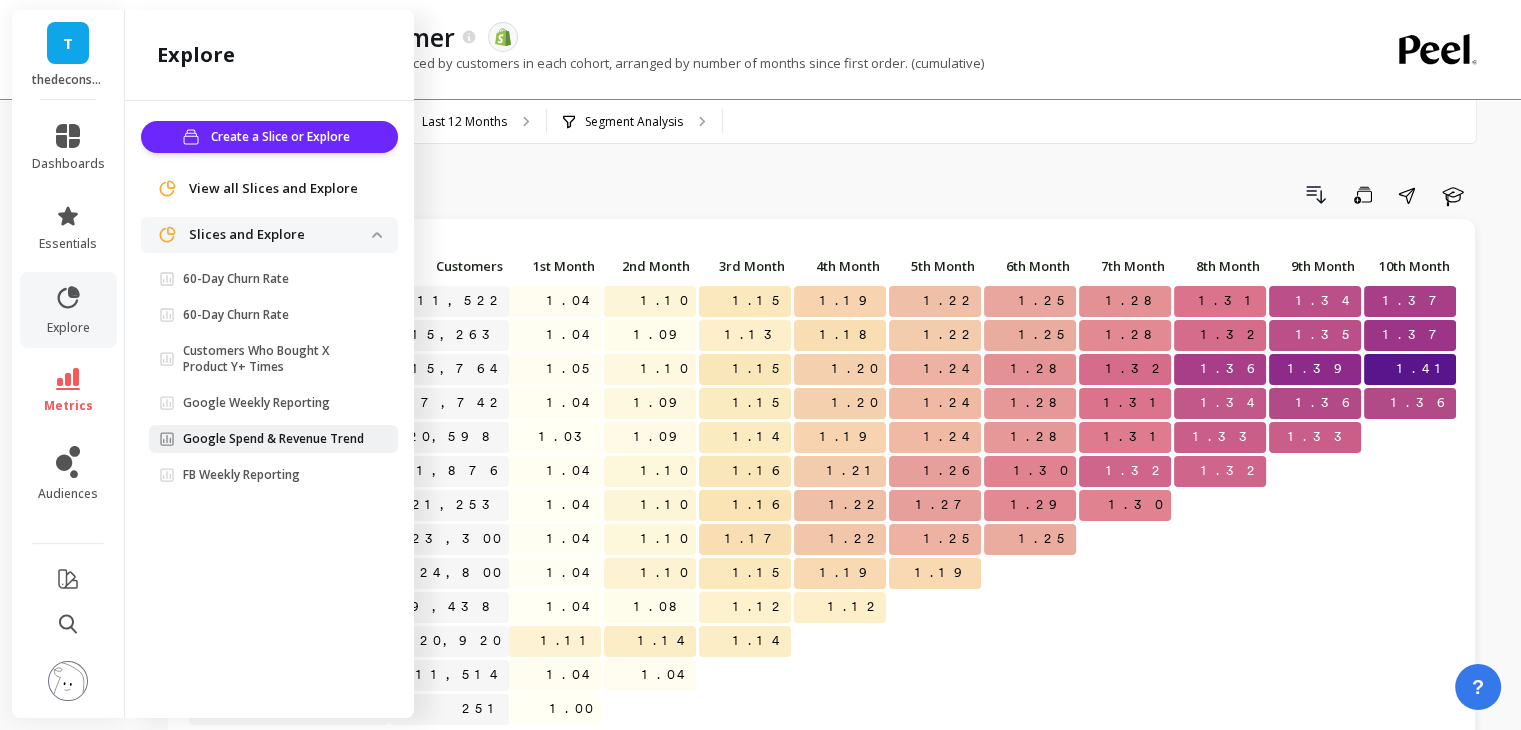 click on "Google Spend & Revenue Trend" at bounding box center [273, 439] 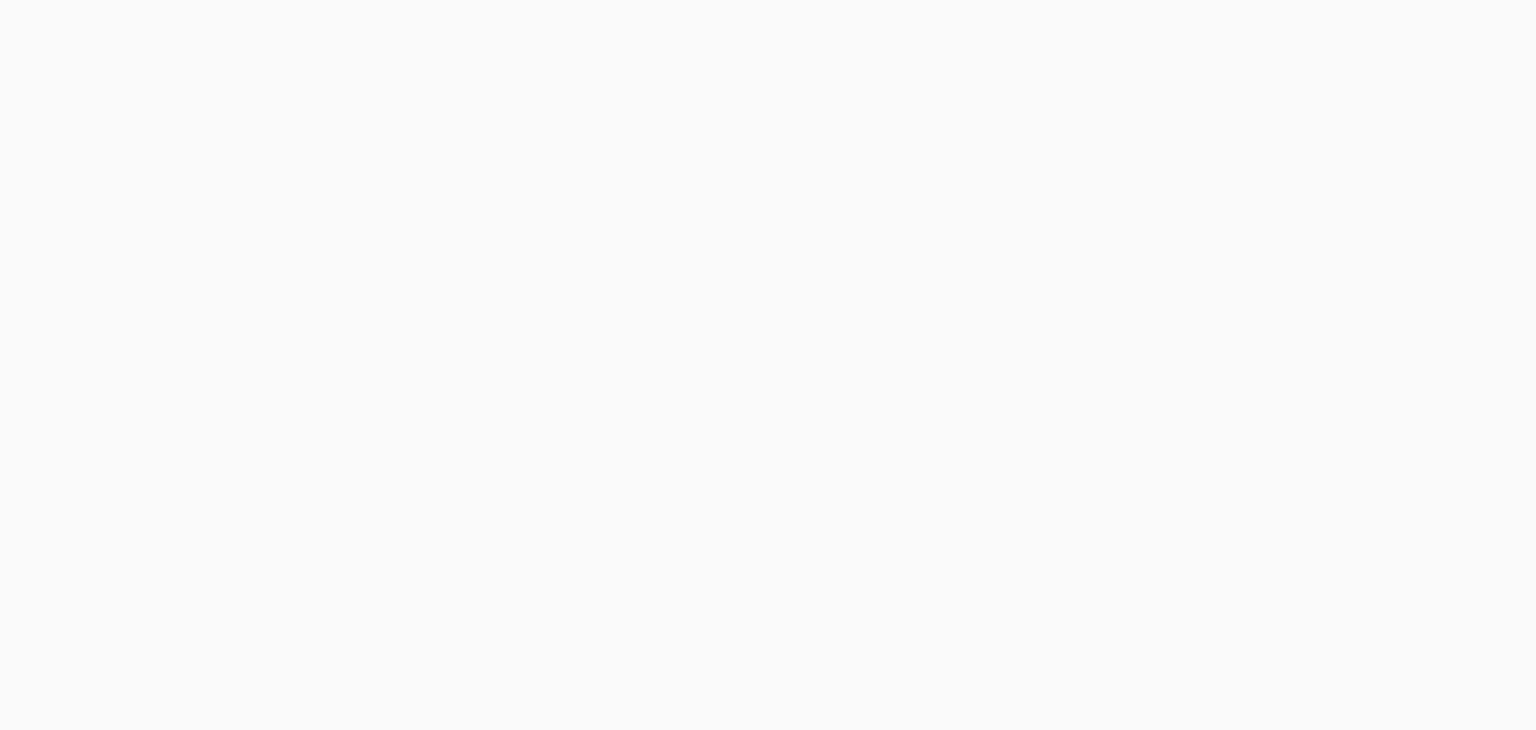 scroll, scrollTop: 0, scrollLeft: 0, axis: both 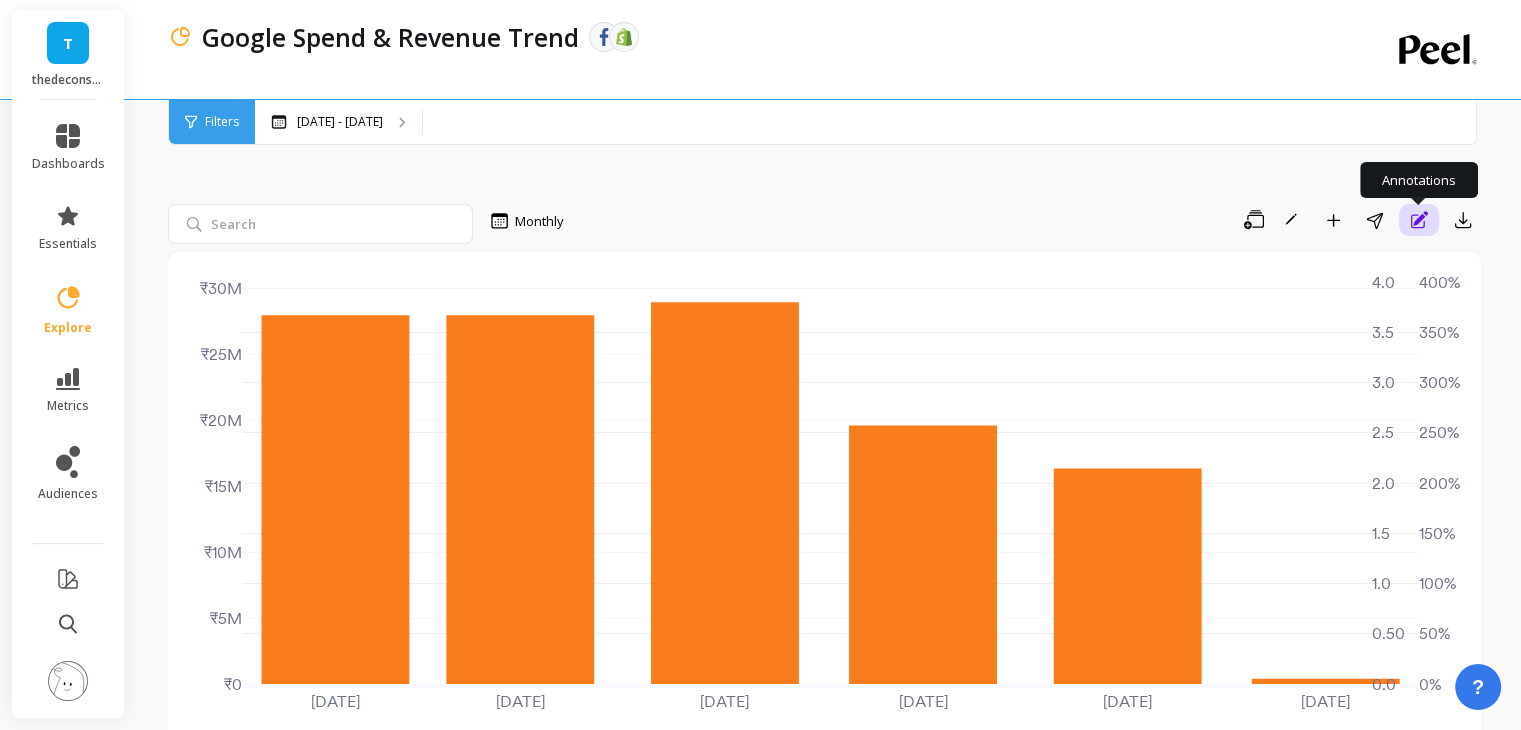 click on "Annotations" at bounding box center [1419, 220] 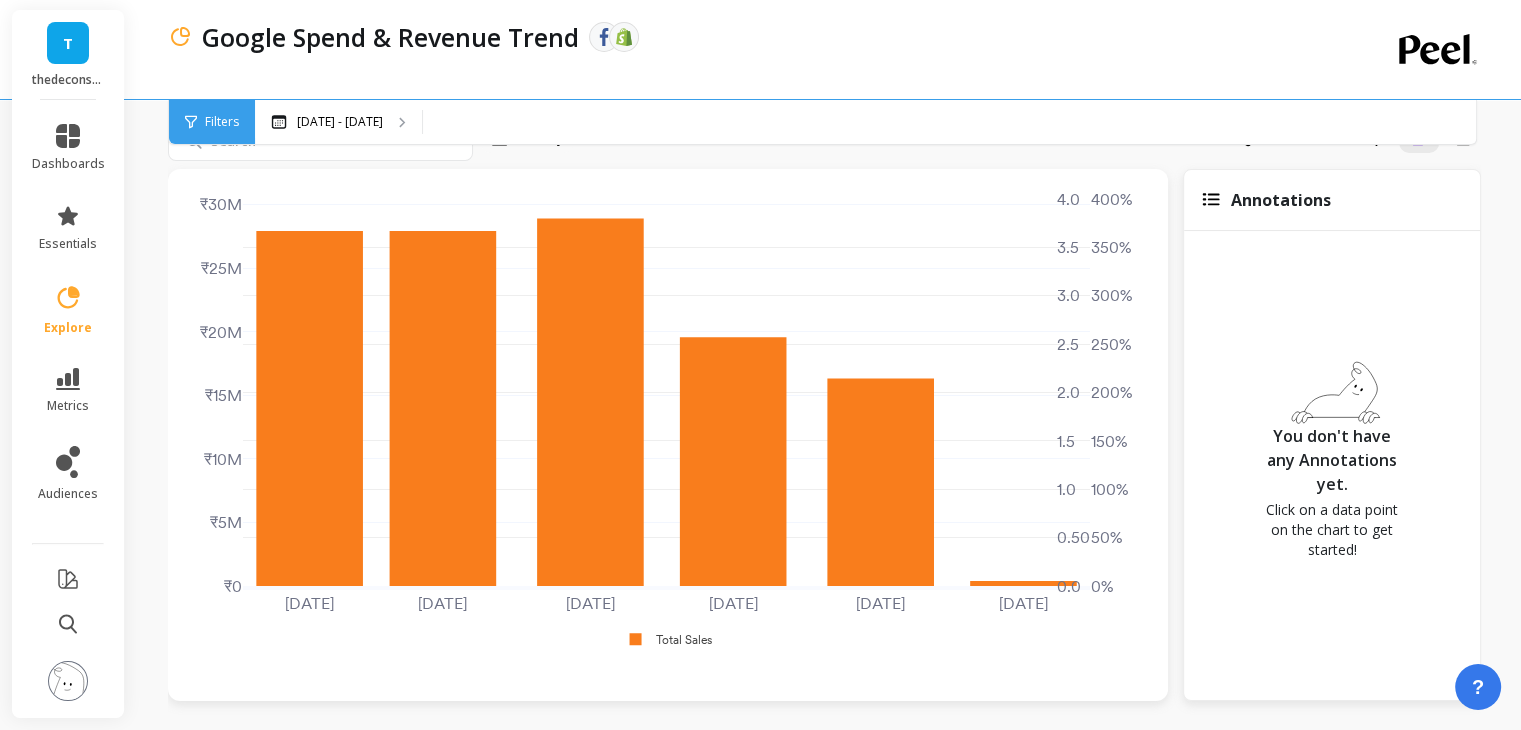scroll, scrollTop: 0, scrollLeft: 0, axis: both 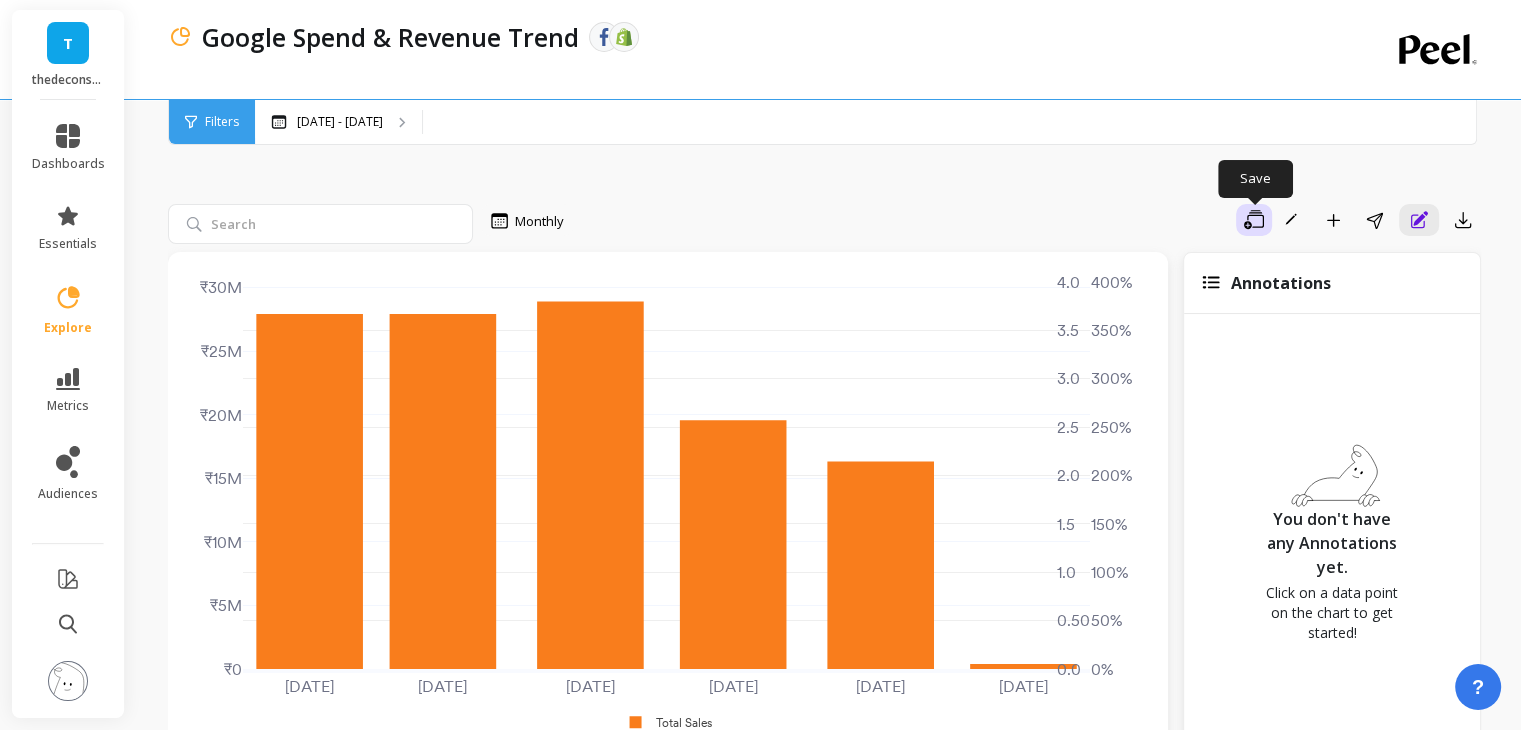 click 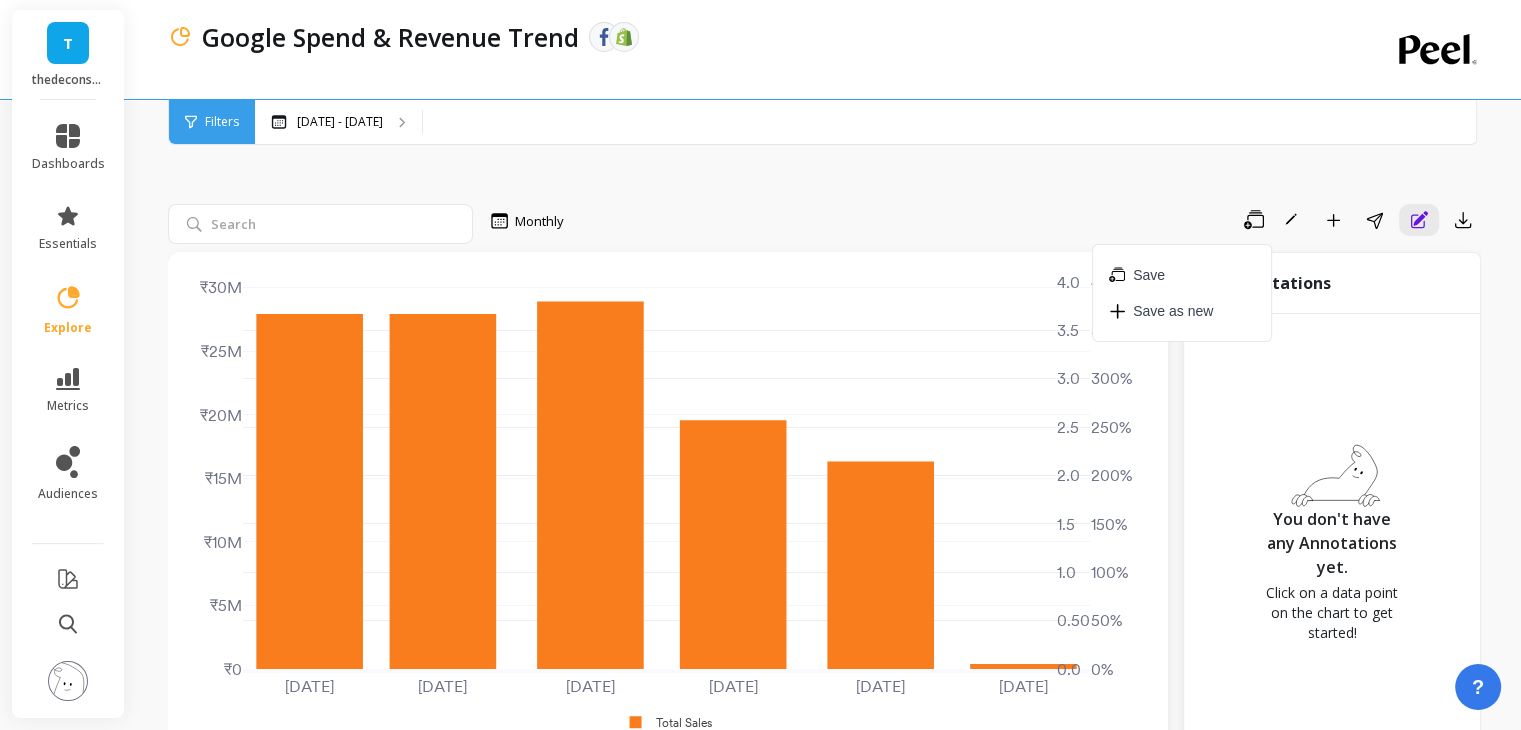click on "Monthly Save To create a slice, save your filtered state. Save Save as new Rename
Add to Dashboard
Share
Annotations
Export             Feb 2025 Mar 2025 Apr 2025 May 2025 Jun 2025 Jul 2025 ₹0 ₹5M ₹10M ₹15M ₹20M ₹25M ₹30M 0% 50% 100% 150% 200% 250% 300% 350% 400% 0.0 0.50 1.0 1.5 2.0 2.5 3.0 3.5 4.0 Total Sales Annotations You don't have any Annotations yet. Click on a data point on the chart to get started! Overall by Date Google - Ad Spend Total Sales Google - Attributed Revenue Google - Return On Advertising Spend (ROAS) from Attributed Revenue Google - Ad Spend Rate Average Sum Max Min ₹0.00 ₹20,188,597.33 ₹0.00 0.00 0% July 25 n/a ₹397,755.72 n/a n/a n/a June 25 n/a ₹16,333,400.96 n/a n/a n/a May 25 n/a ₹19,581,601.55 n/a n/a n/a April 25 n/a ₹28,934,699.22 n/a n/a n/a March 25 n/a ₹27,942,880.97 n/a n/a n/a February 25 n/a ₹27,941,245.58 n/a n/a n/a" at bounding box center [824, 801] 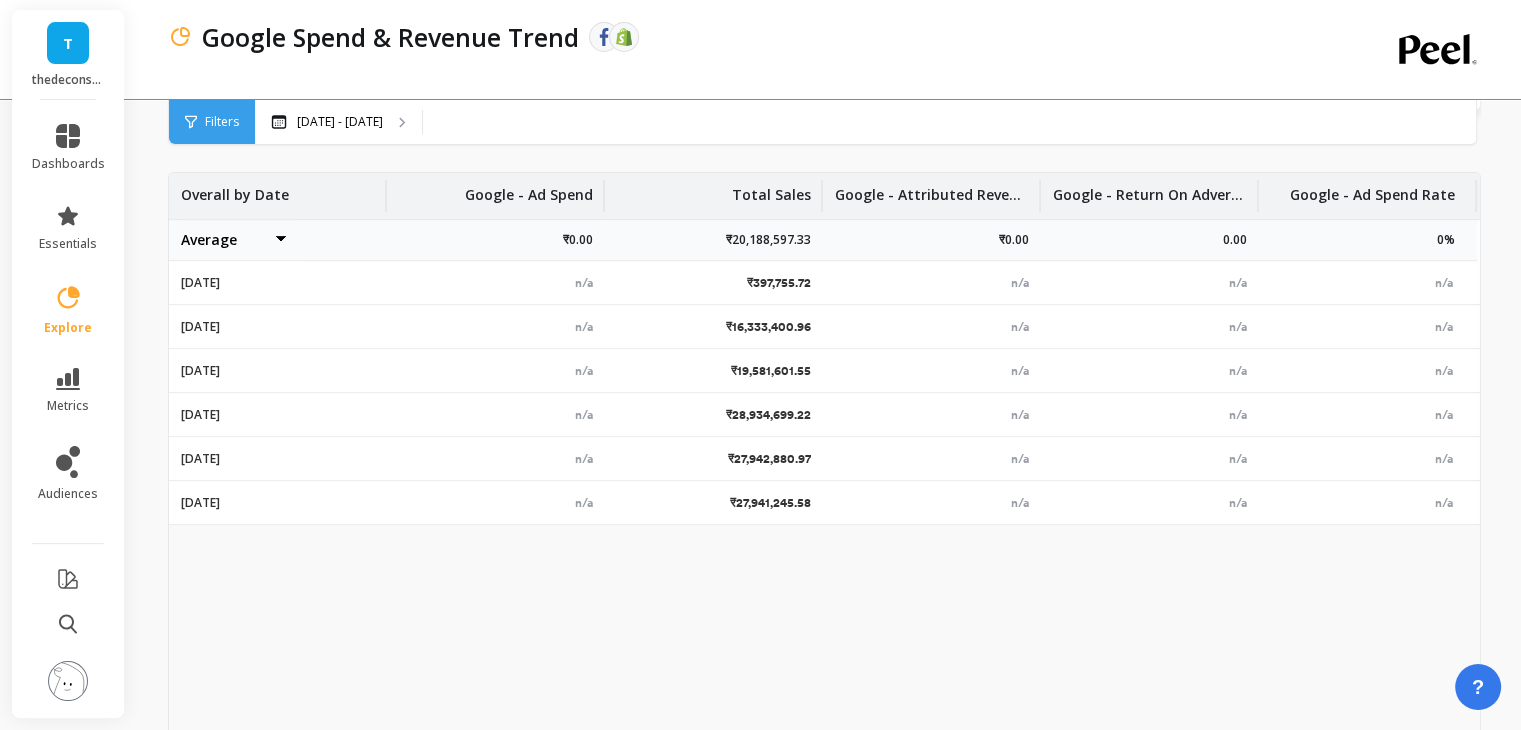 scroll, scrollTop: 624, scrollLeft: 0, axis: vertical 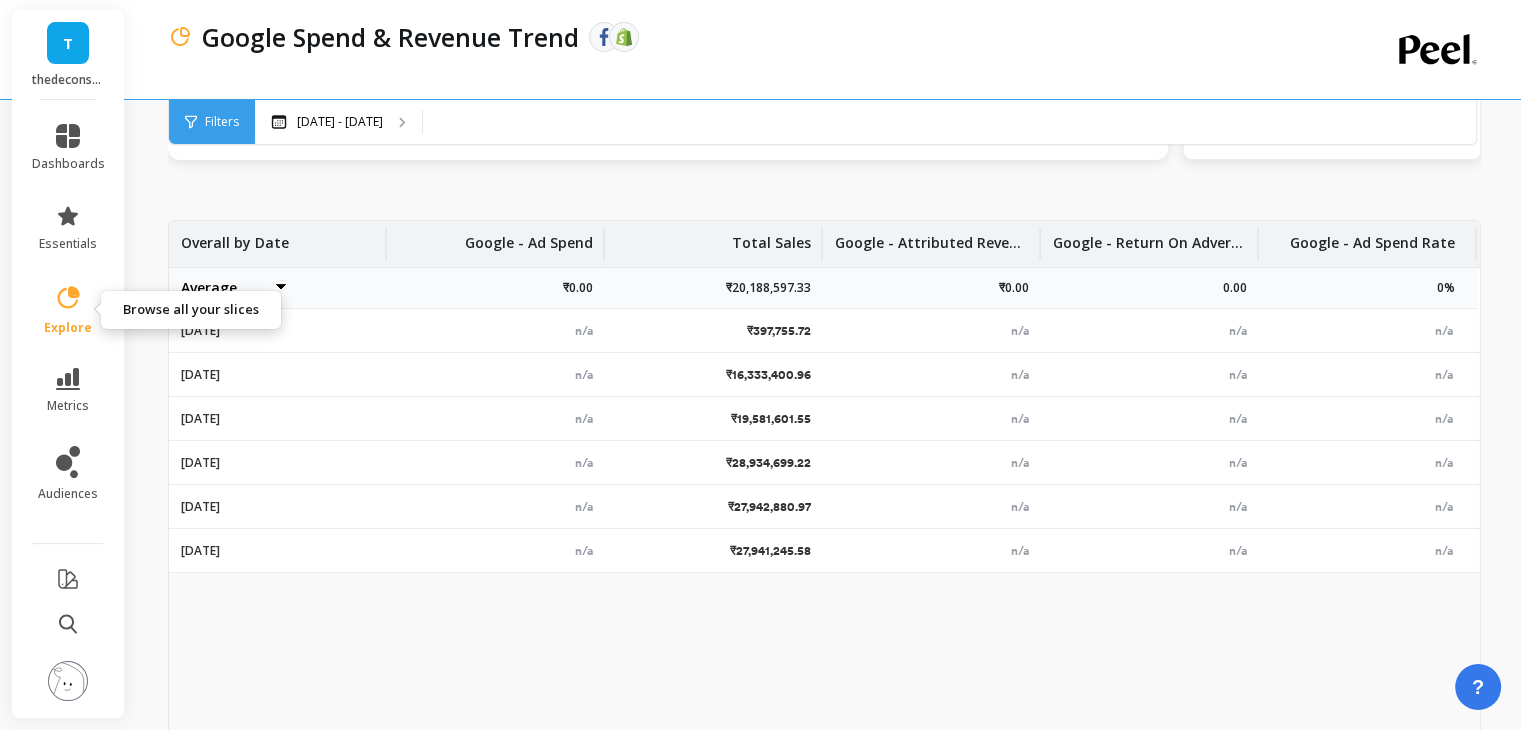 click on "explore" at bounding box center [68, 328] 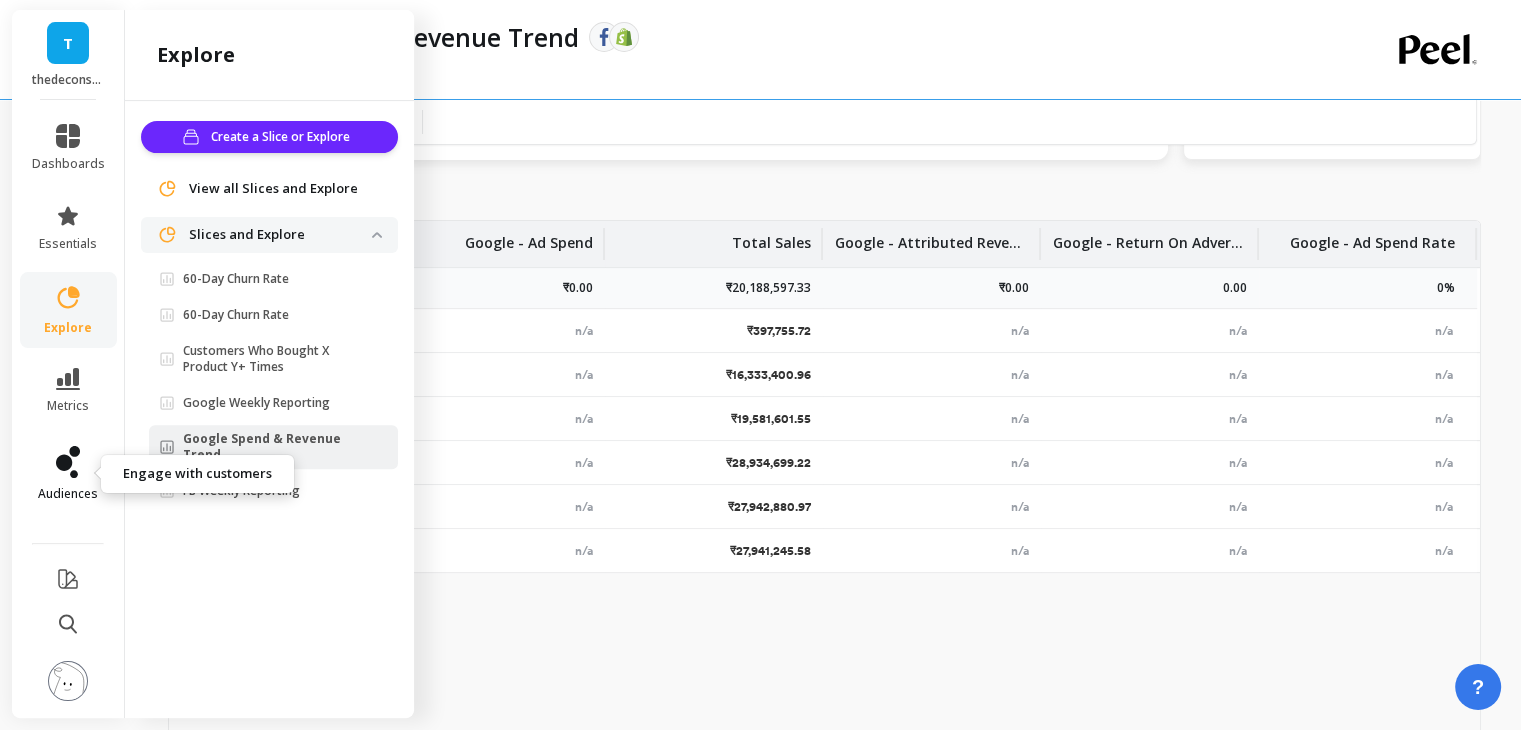 click on "audiences" at bounding box center (68, 494) 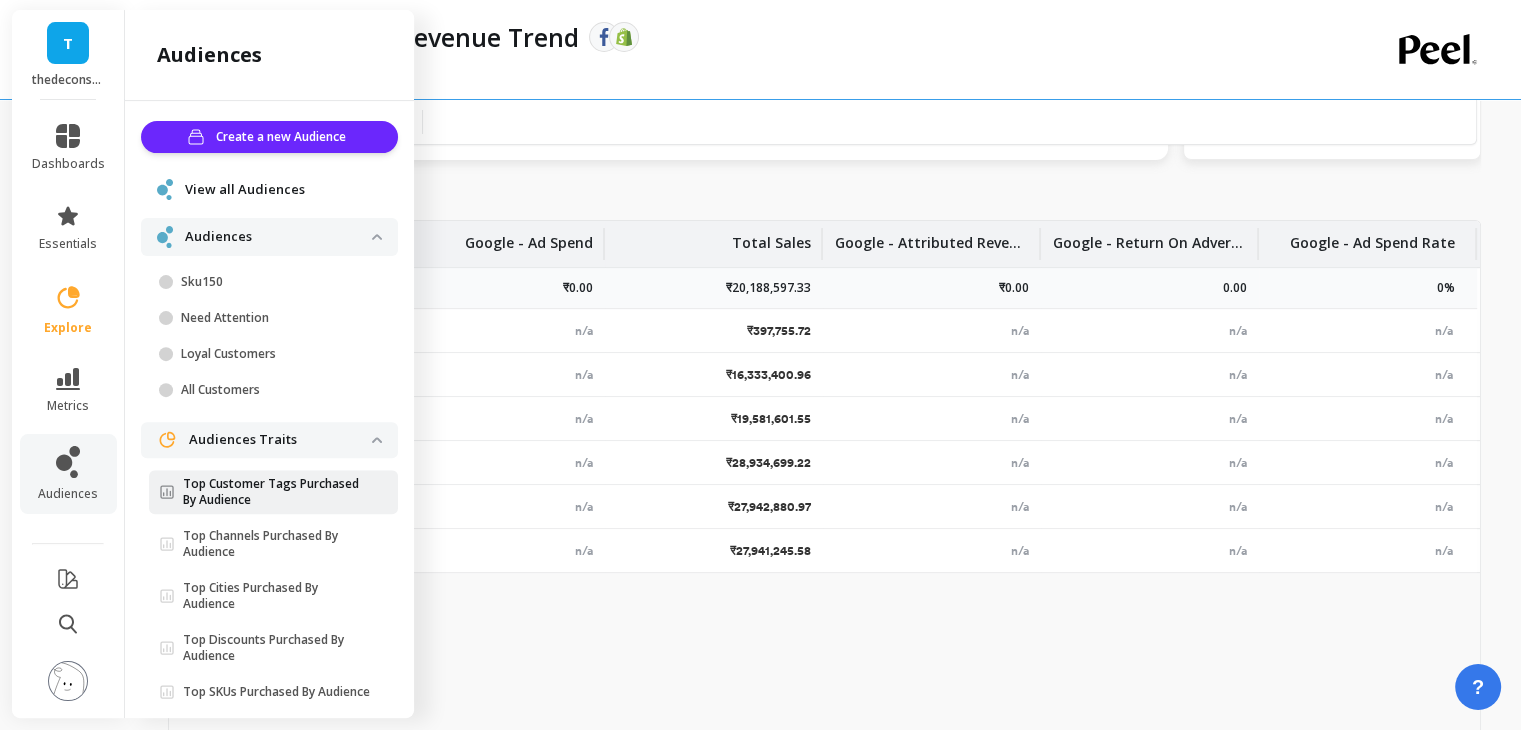 click on "Top Customer Tags Purchased By Audience" at bounding box center [277, 492] 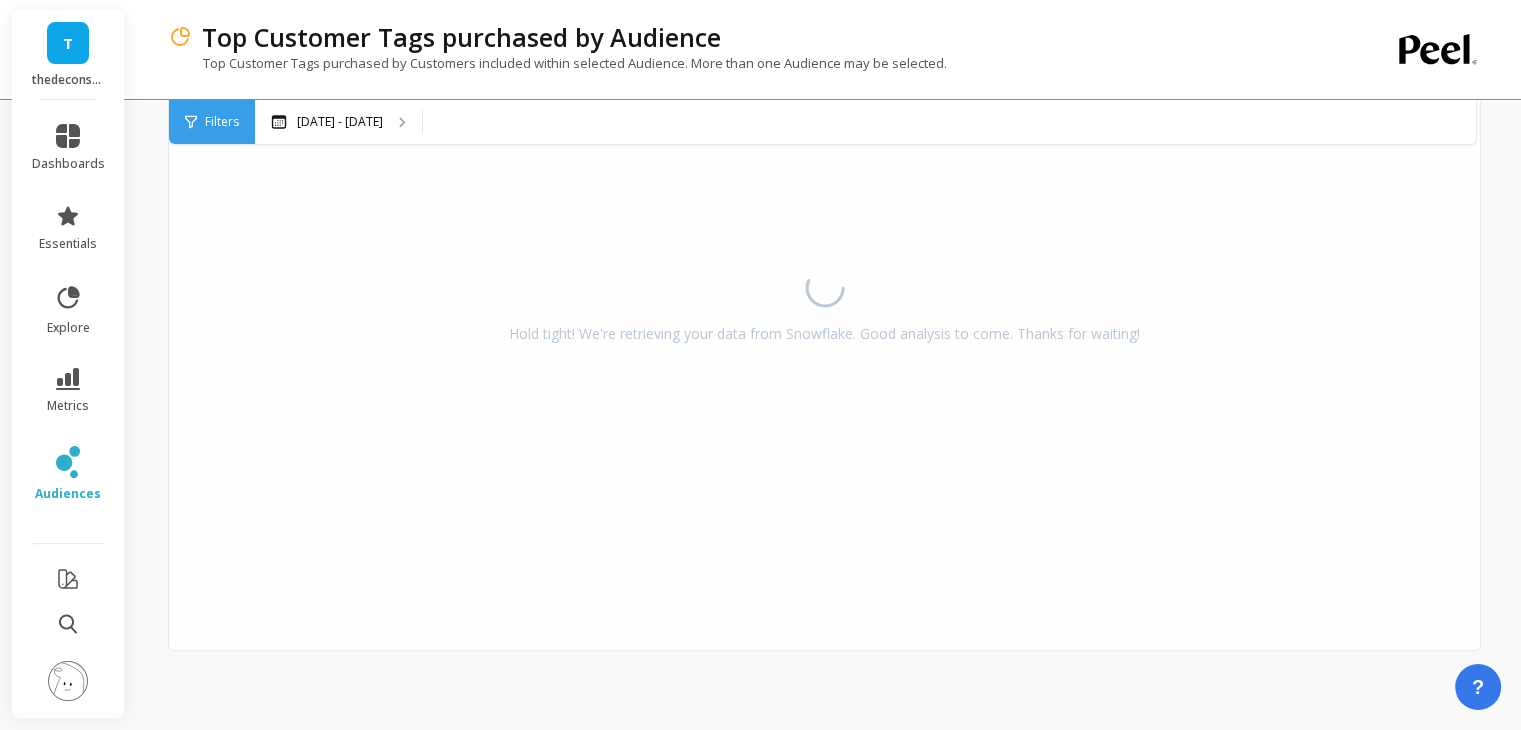 scroll, scrollTop: 0, scrollLeft: 0, axis: both 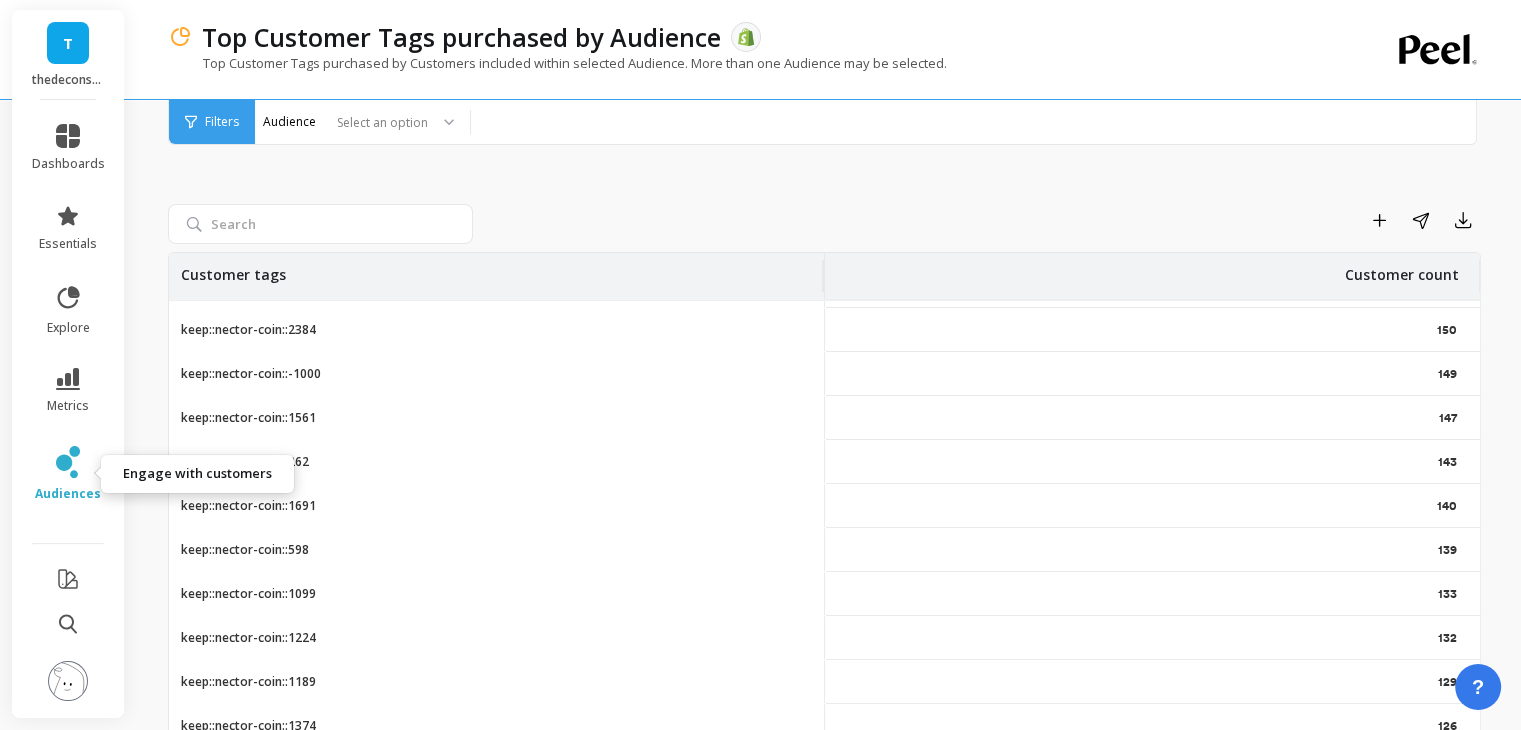 click 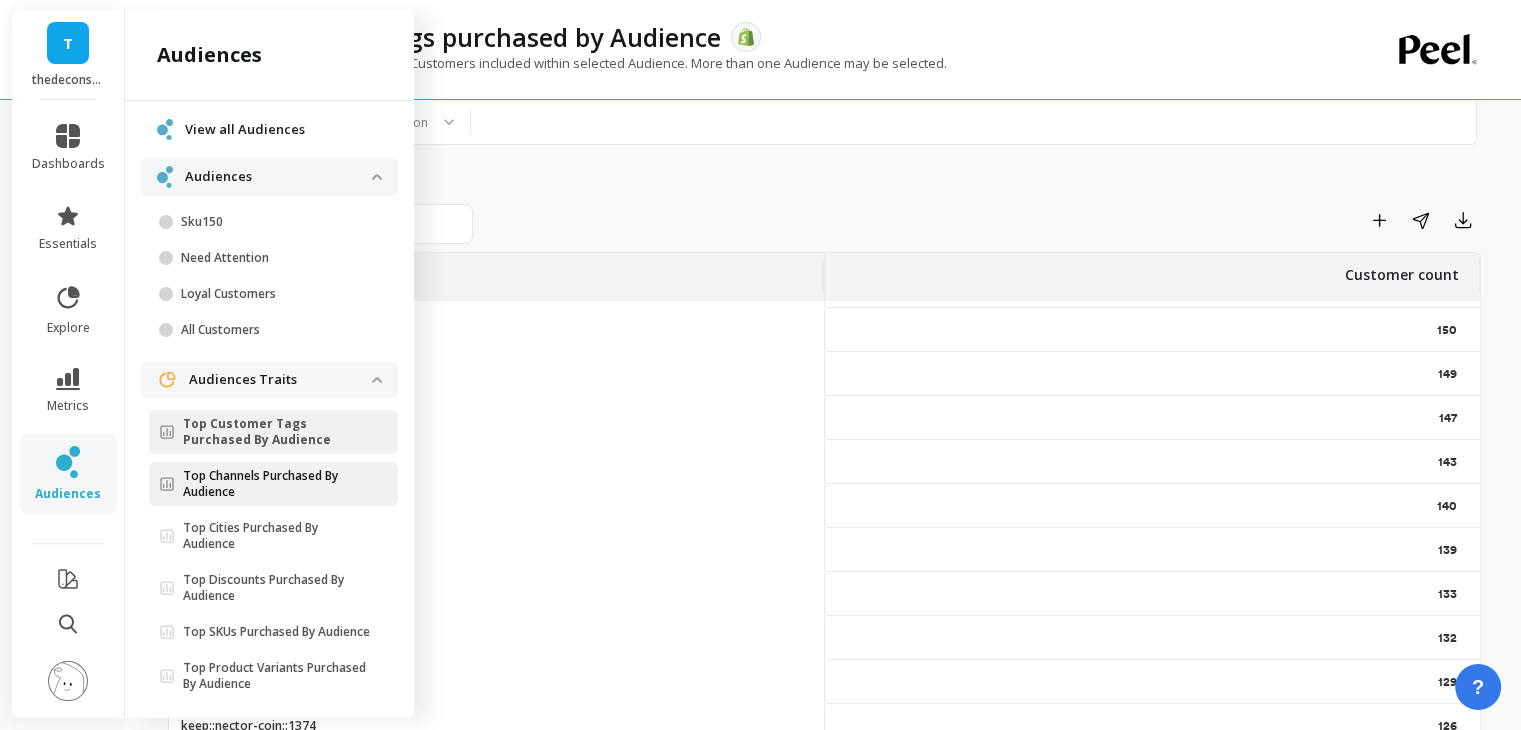 scroll, scrollTop: 92, scrollLeft: 0, axis: vertical 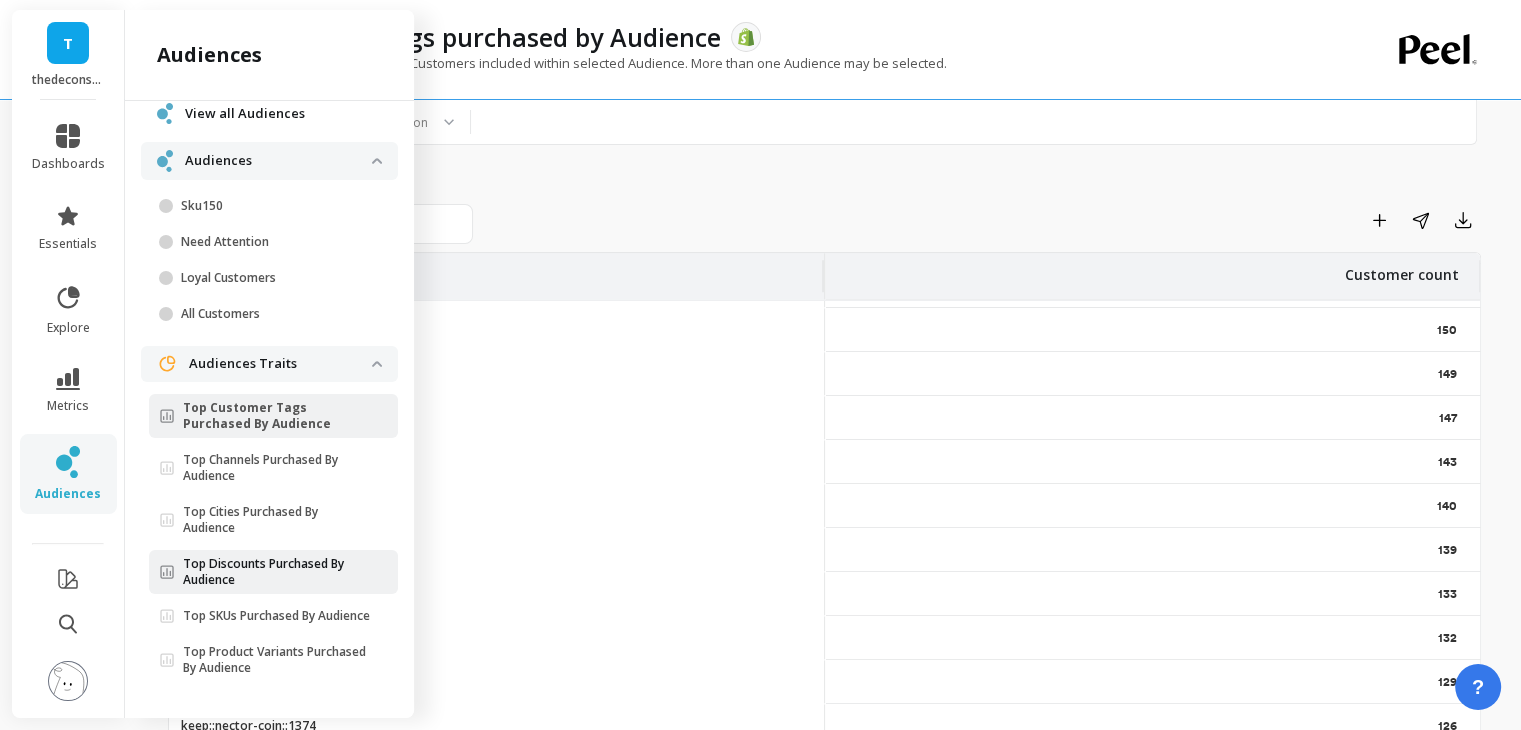 click on "Top Discounts Purchased By Audience" at bounding box center (277, 572) 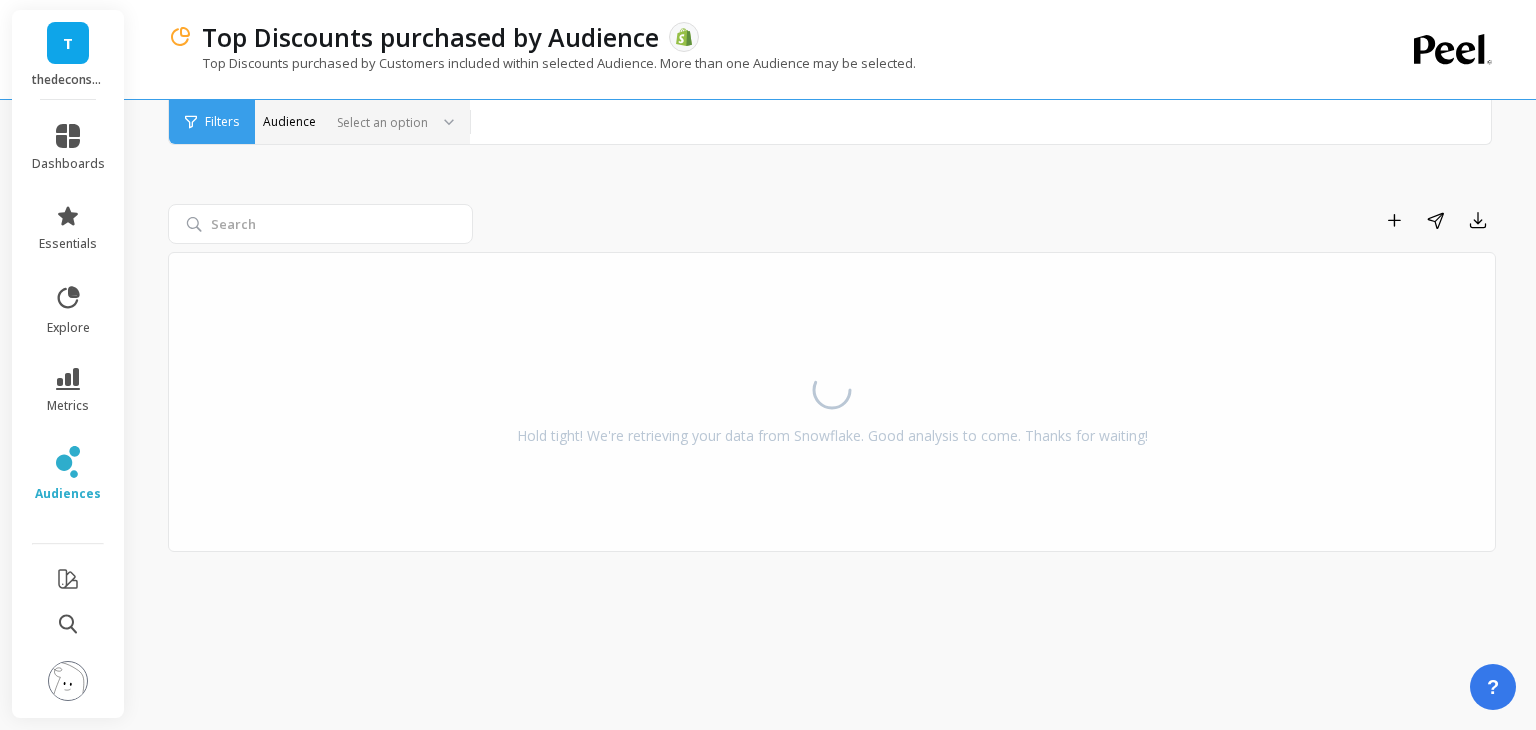 click on "Select an option" at bounding box center [350, 122] 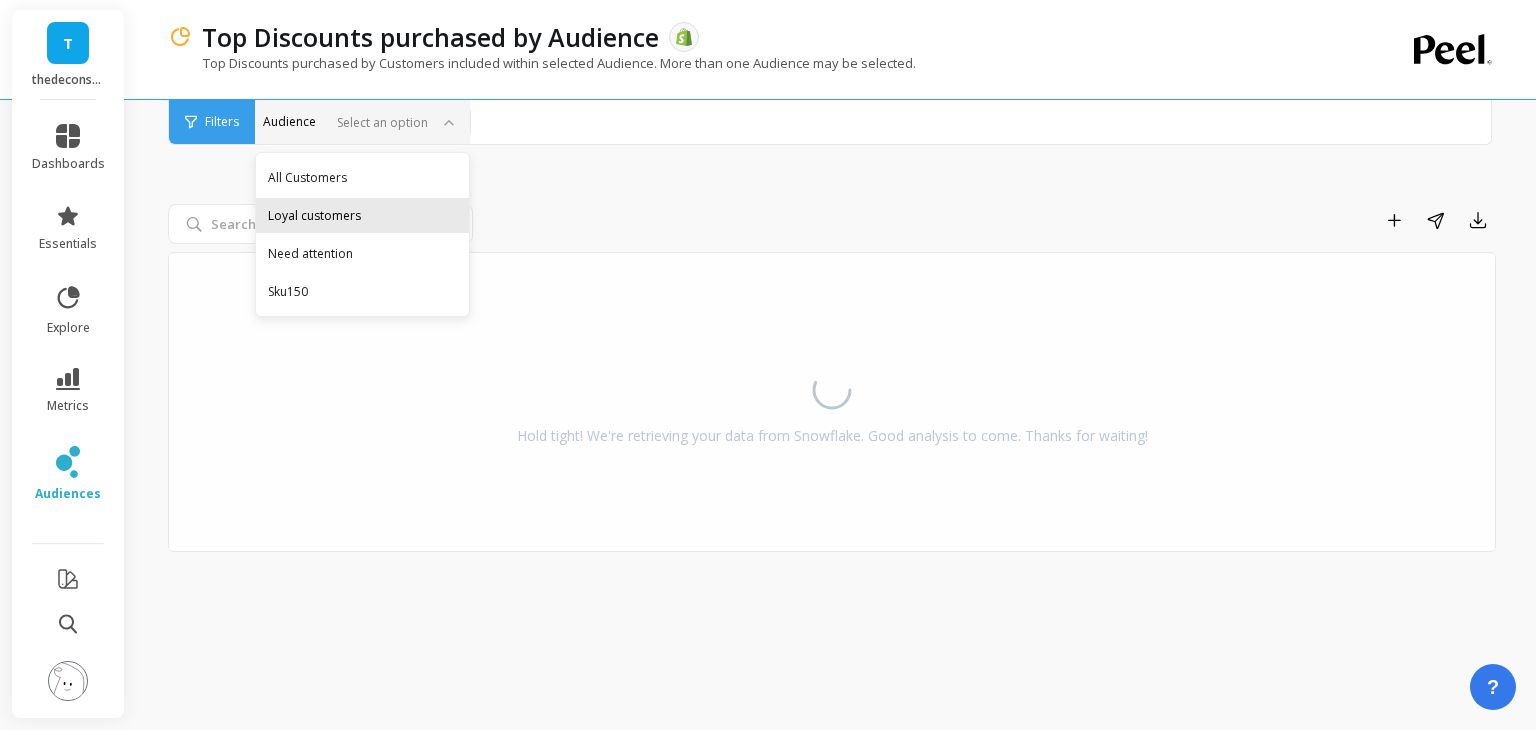 click on "Loyal customers" at bounding box center (362, 215) 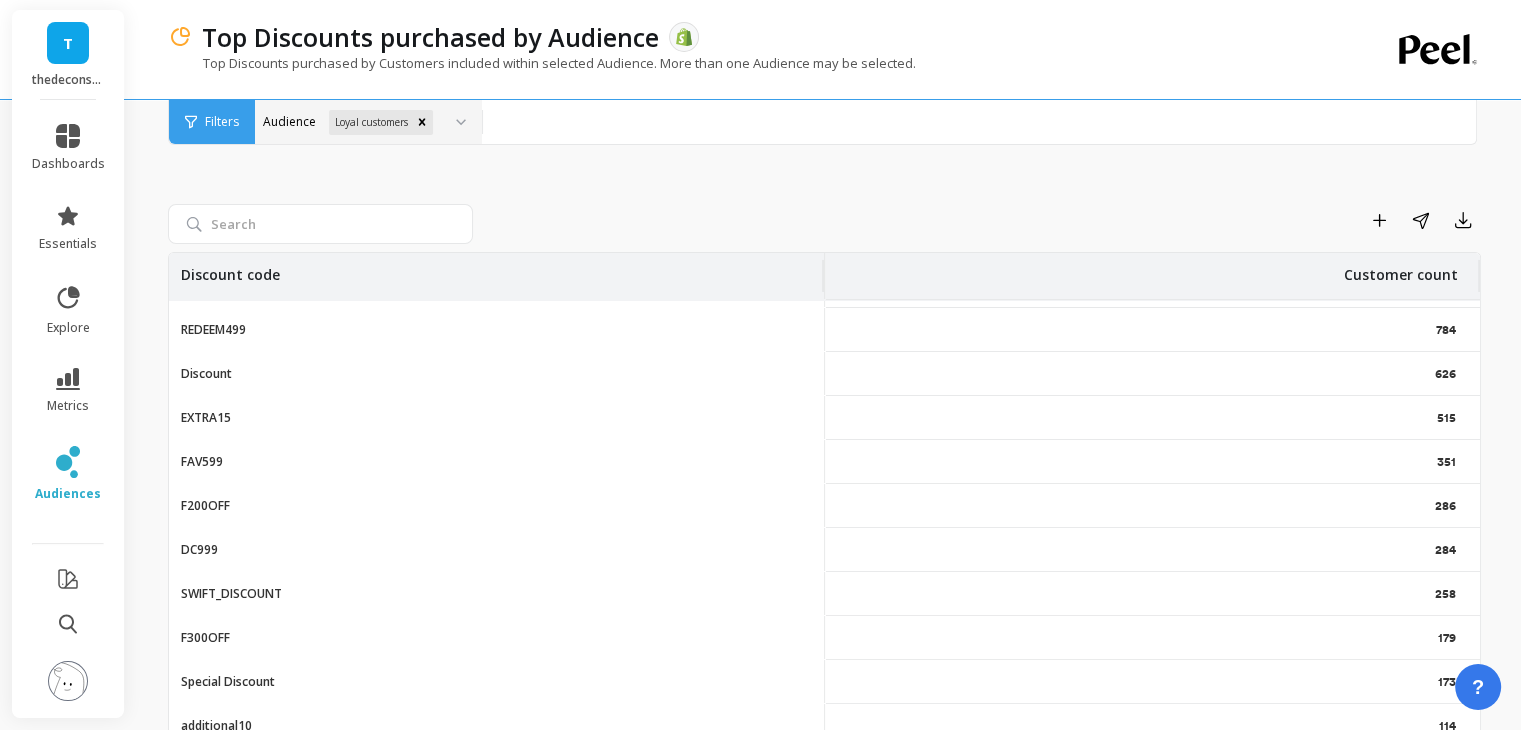 scroll, scrollTop: 0, scrollLeft: 16, axis: horizontal 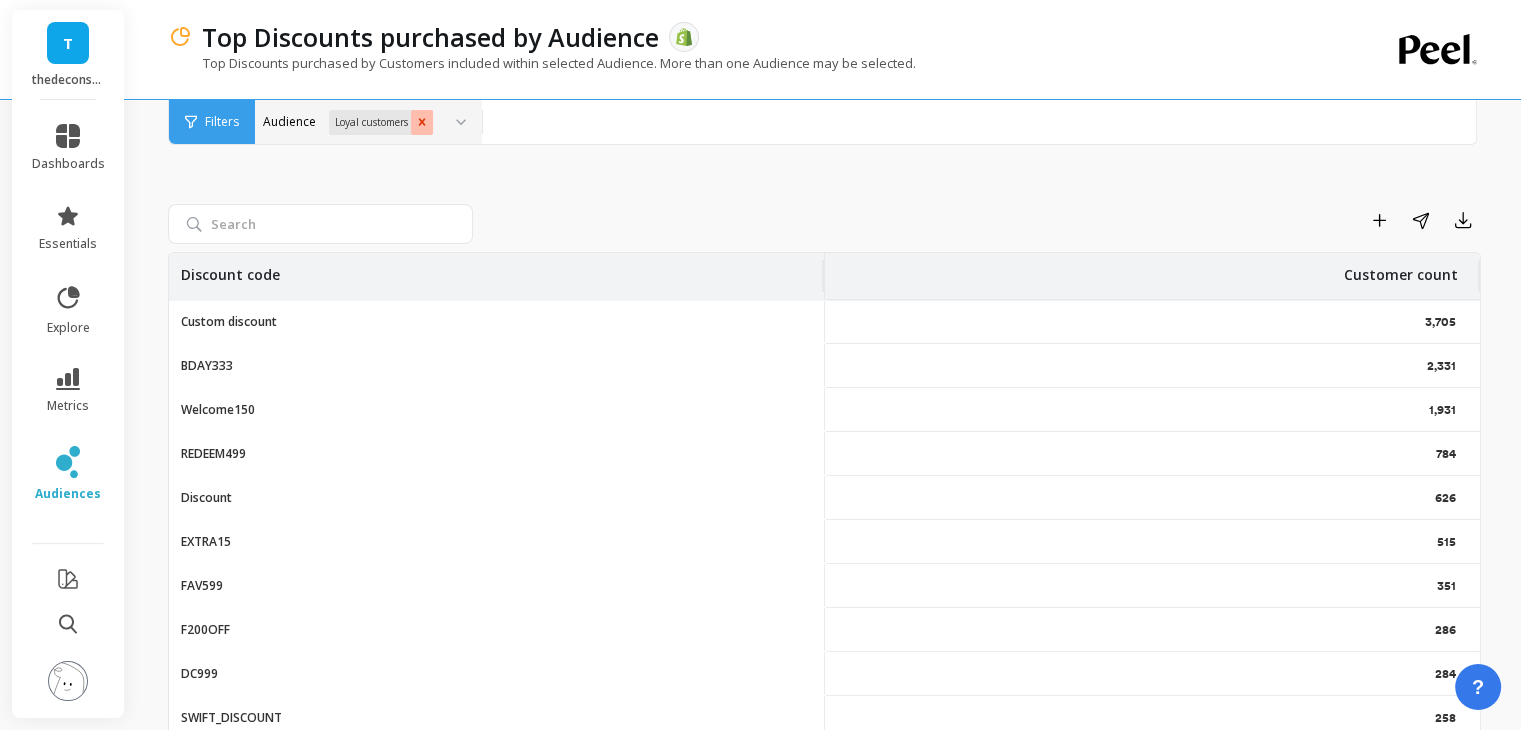 click 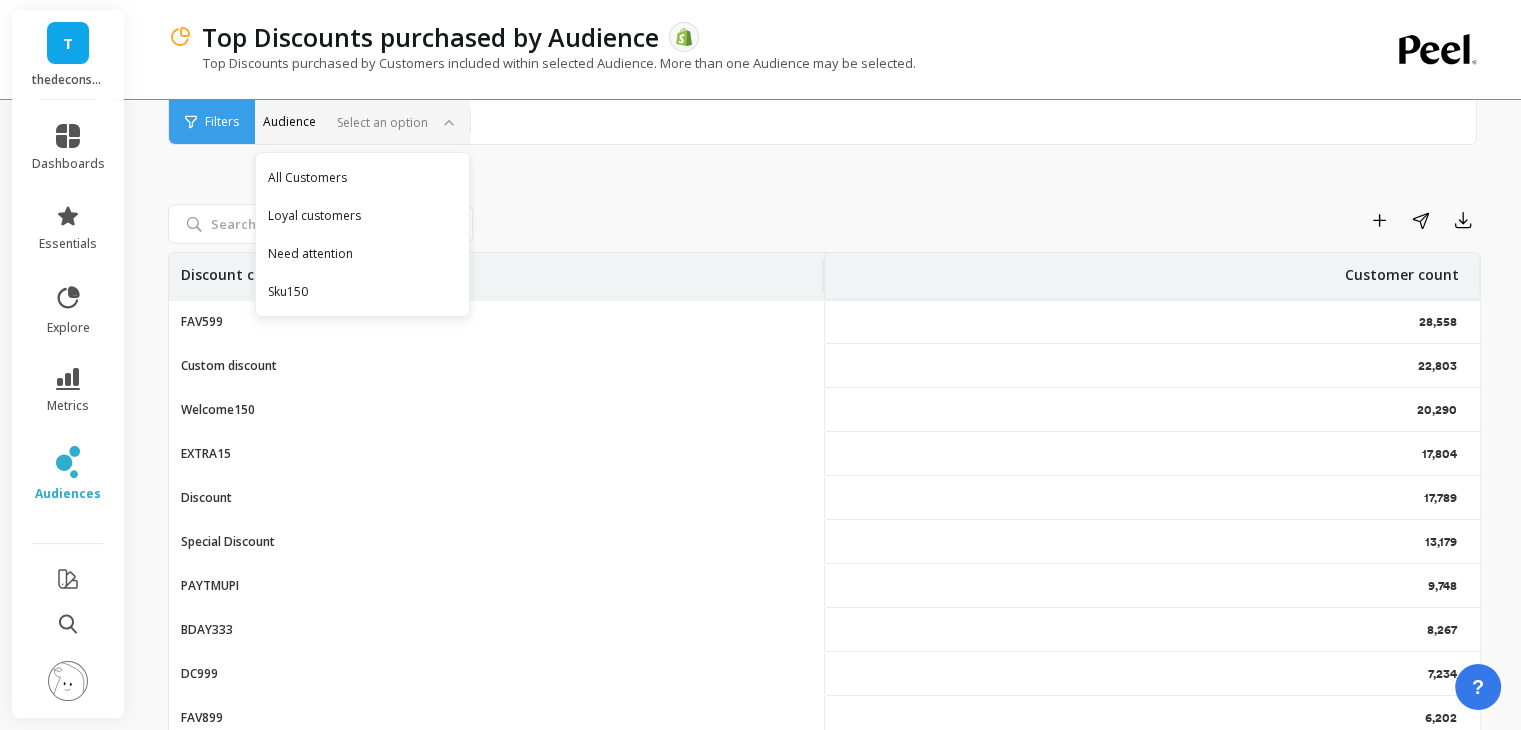 click on "All Customers" at bounding box center [362, 177] 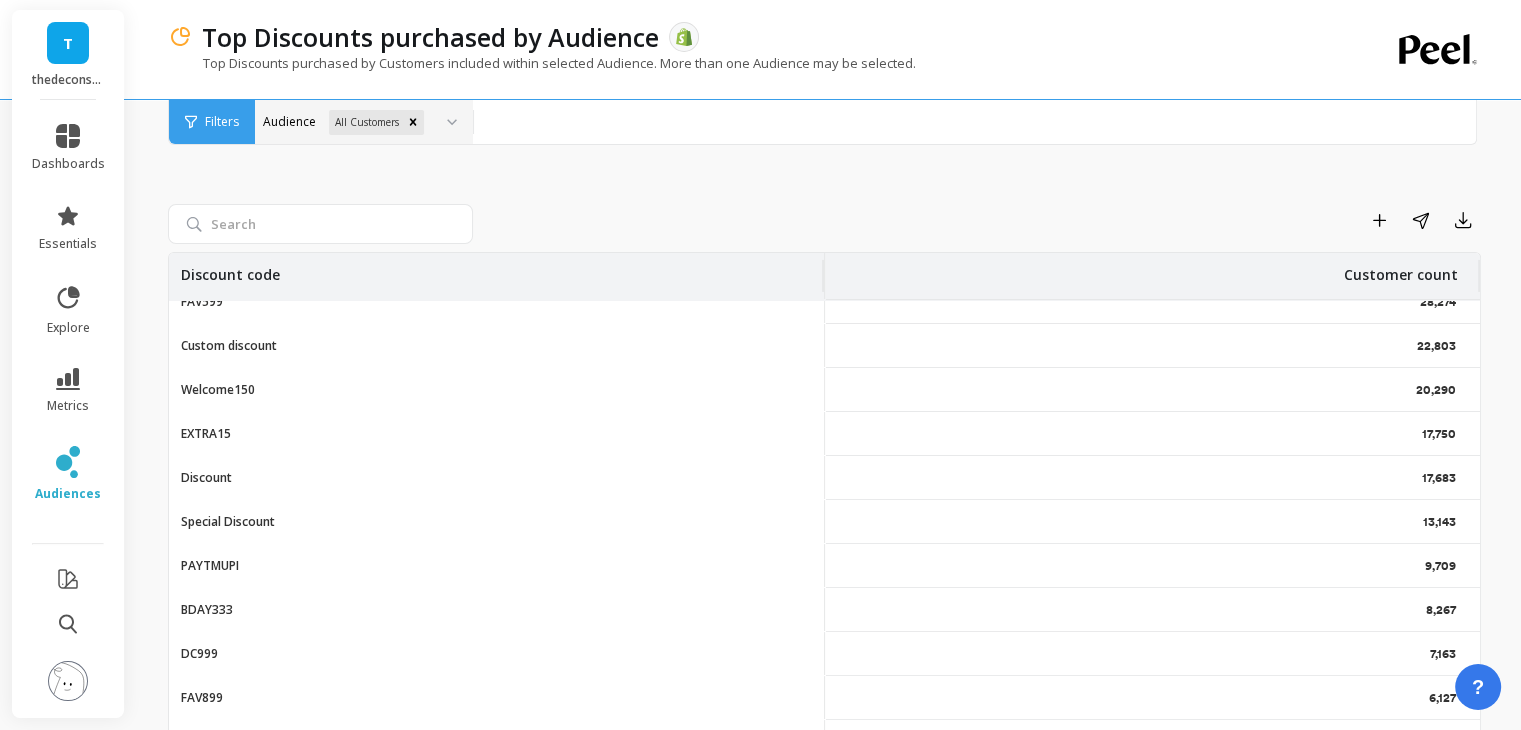scroll, scrollTop: 20, scrollLeft: 16, axis: both 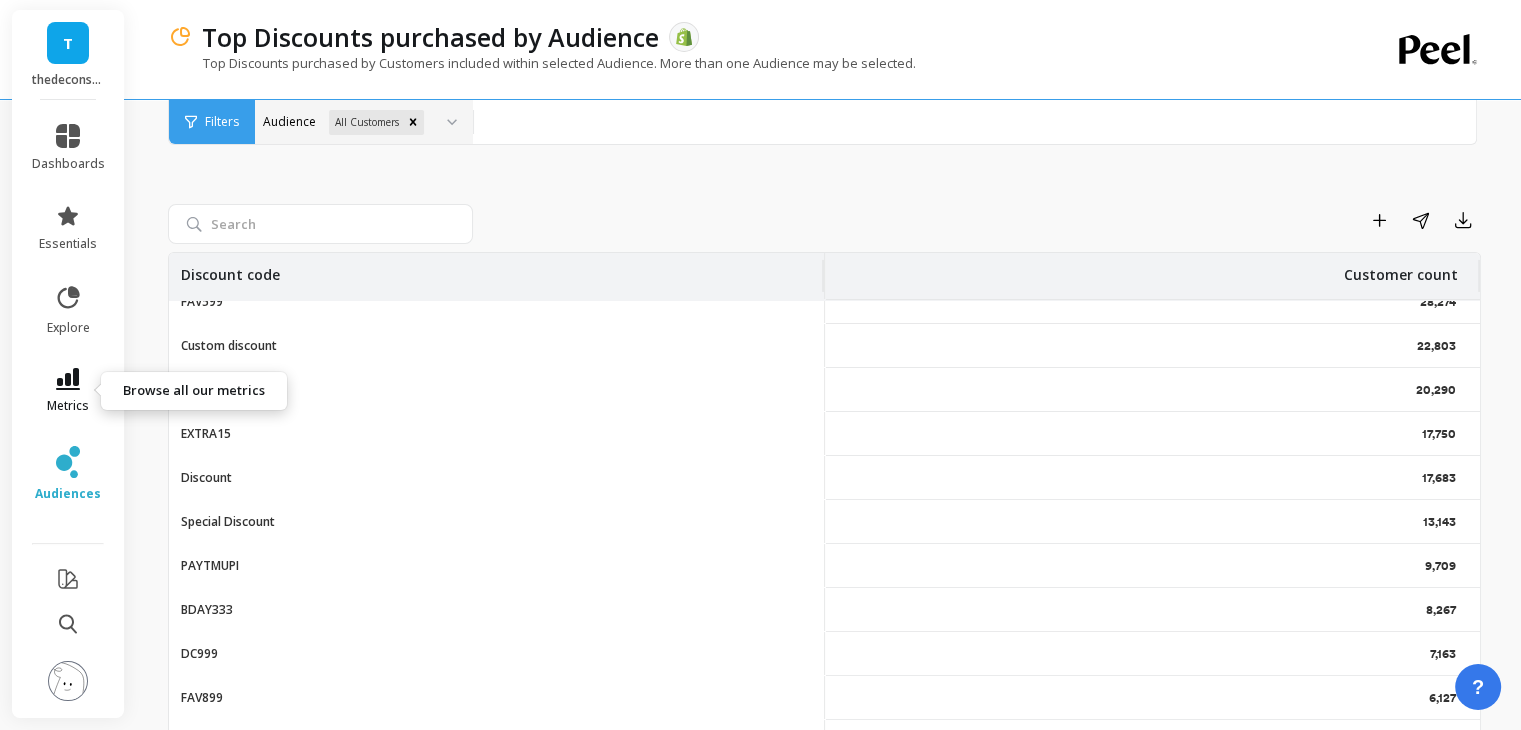 click 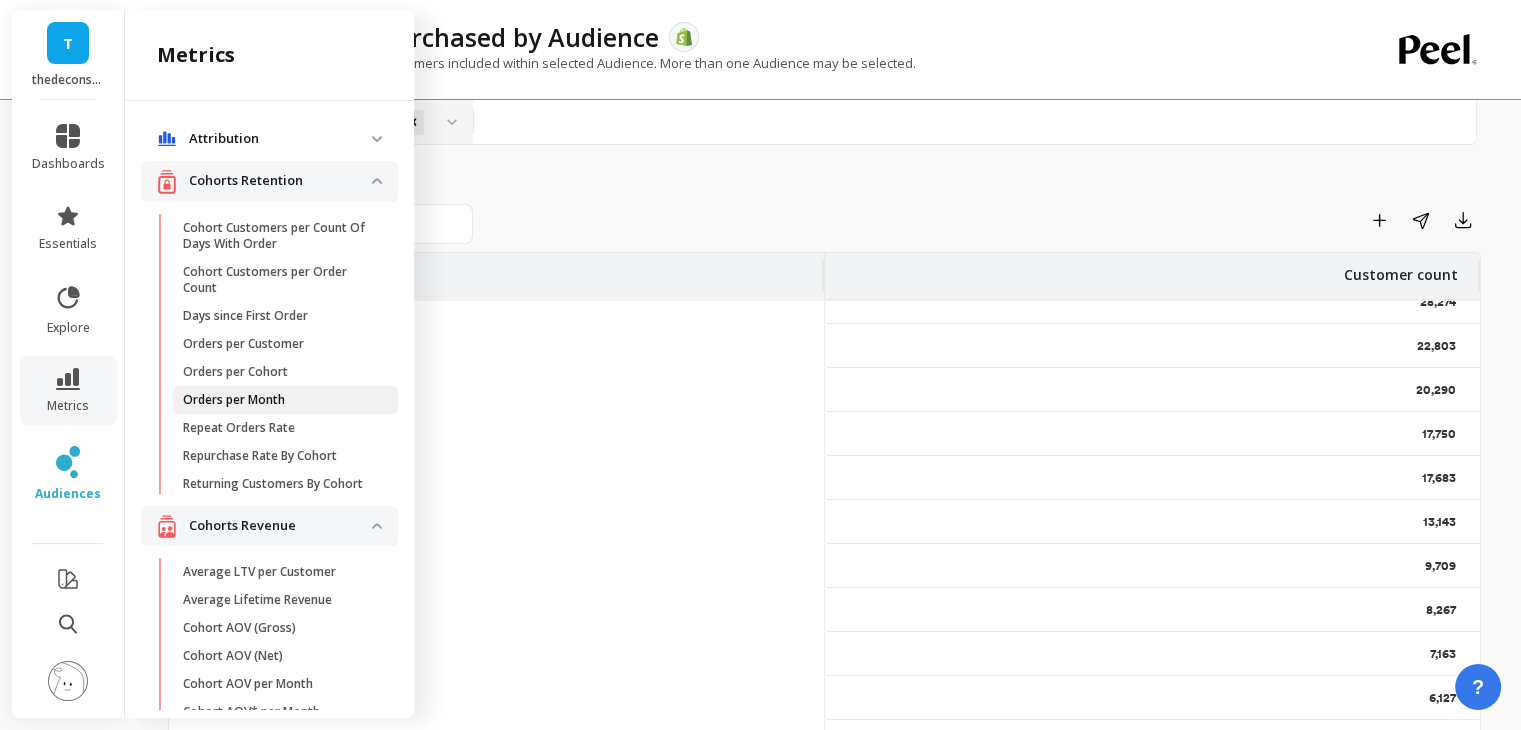 click on "Orders per Month" at bounding box center (234, 400) 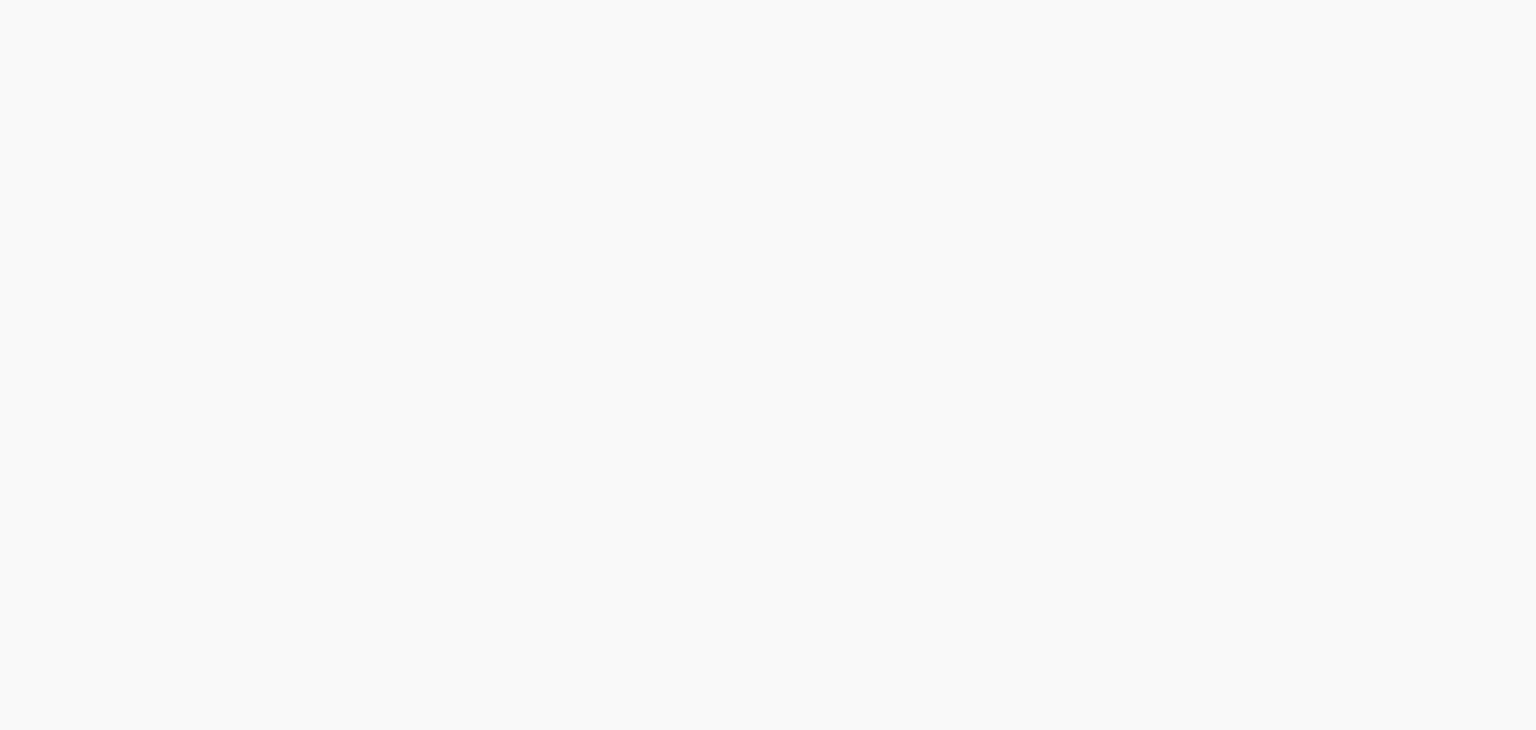 scroll, scrollTop: 0, scrollLeft: 0, axis: both 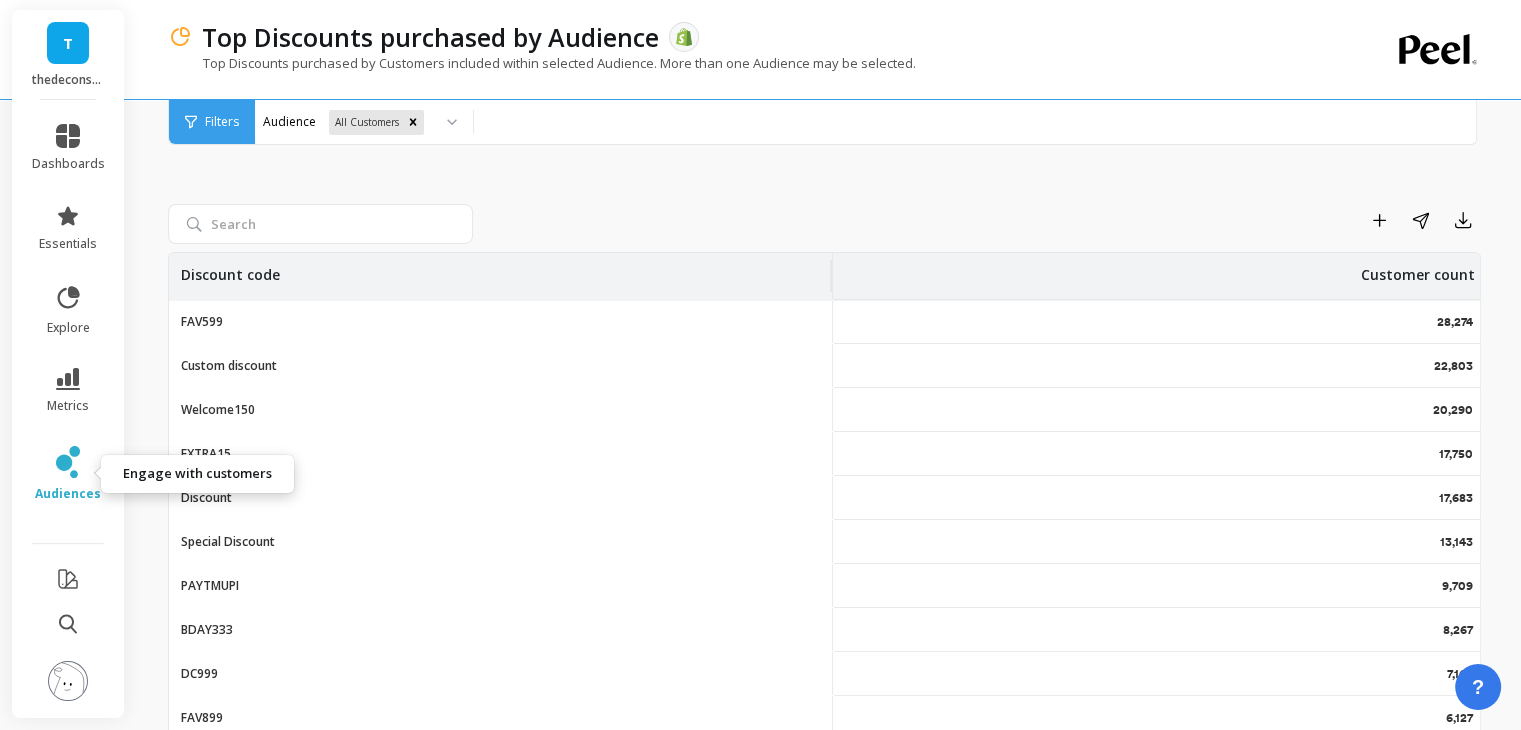 click on "audiences" at bounding box center [68, 474] 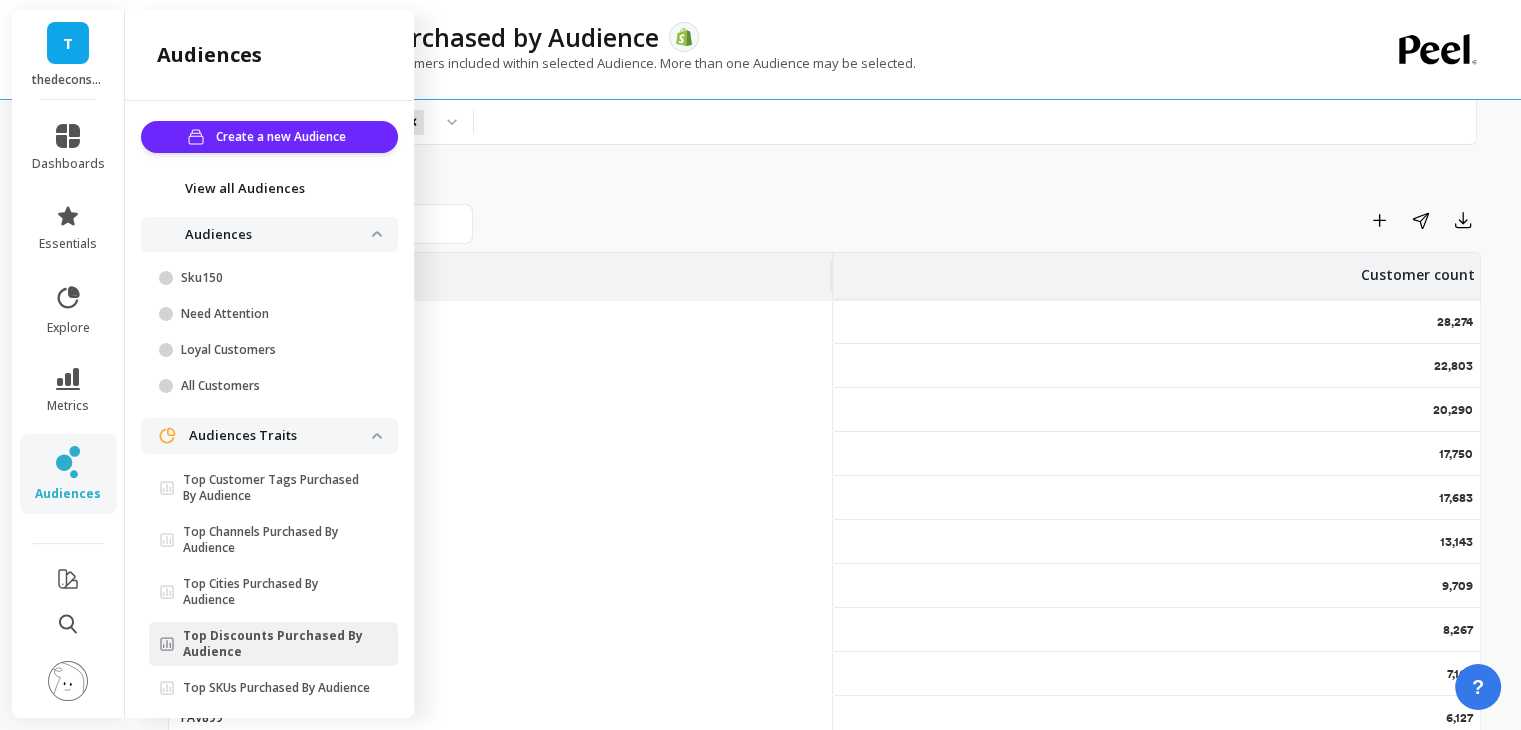 scroll, scrollTop: 92, scrollLeft: 0, axis: vertical 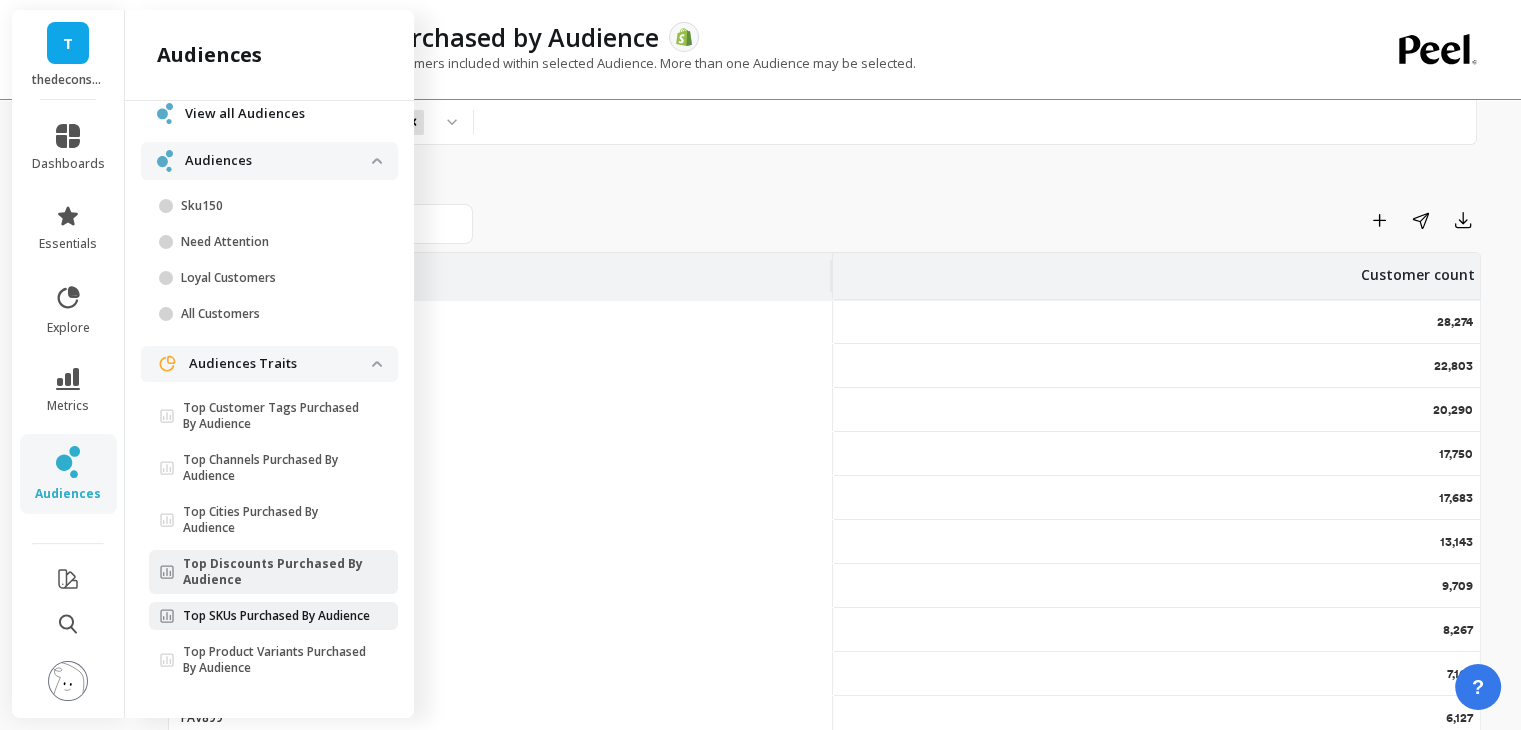 click on "Top SKUs Purchased By Audience" at bounding box center (273, 616) 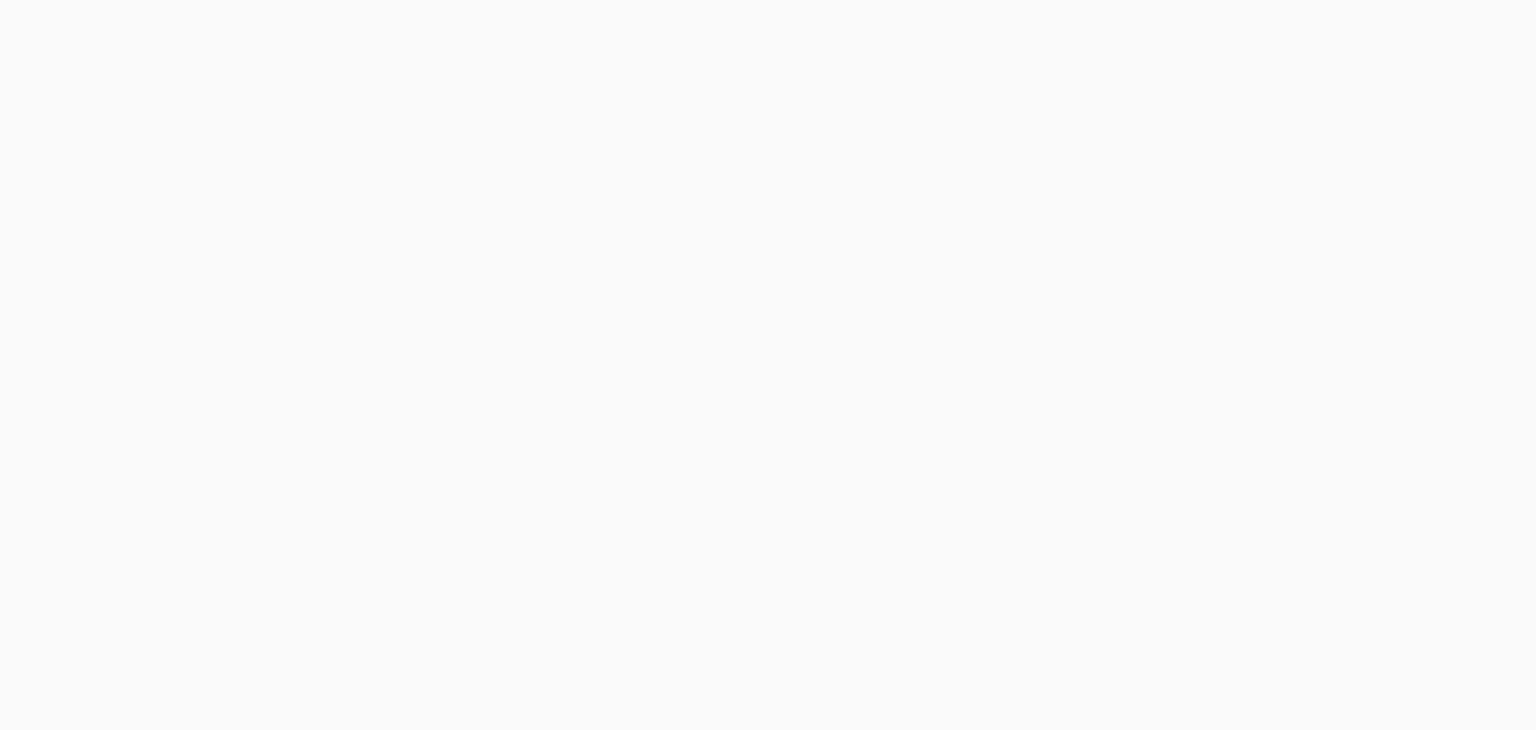 scroll, scrollTop: 0, scrollLeft: 0, axis: both 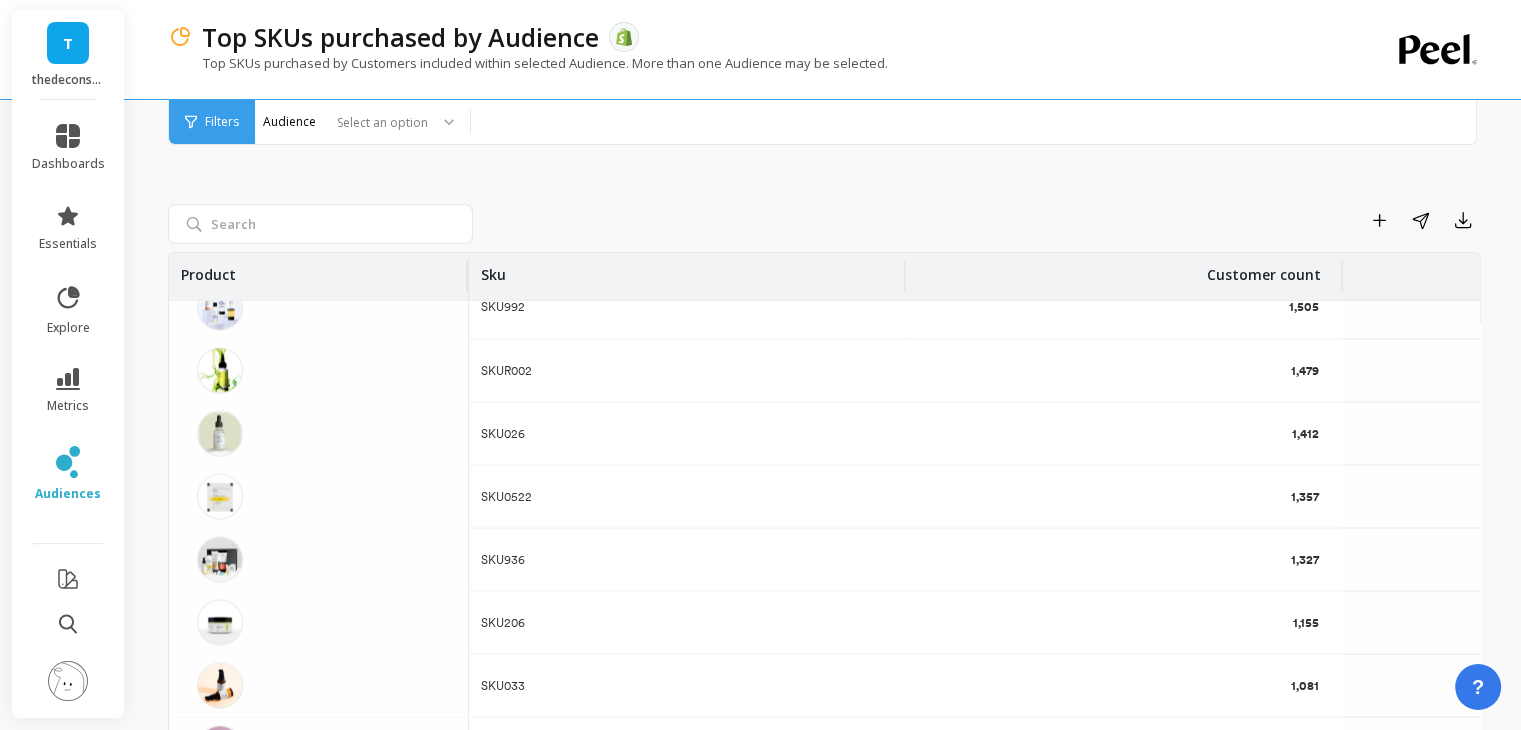 click at bounding box center [220, 370] 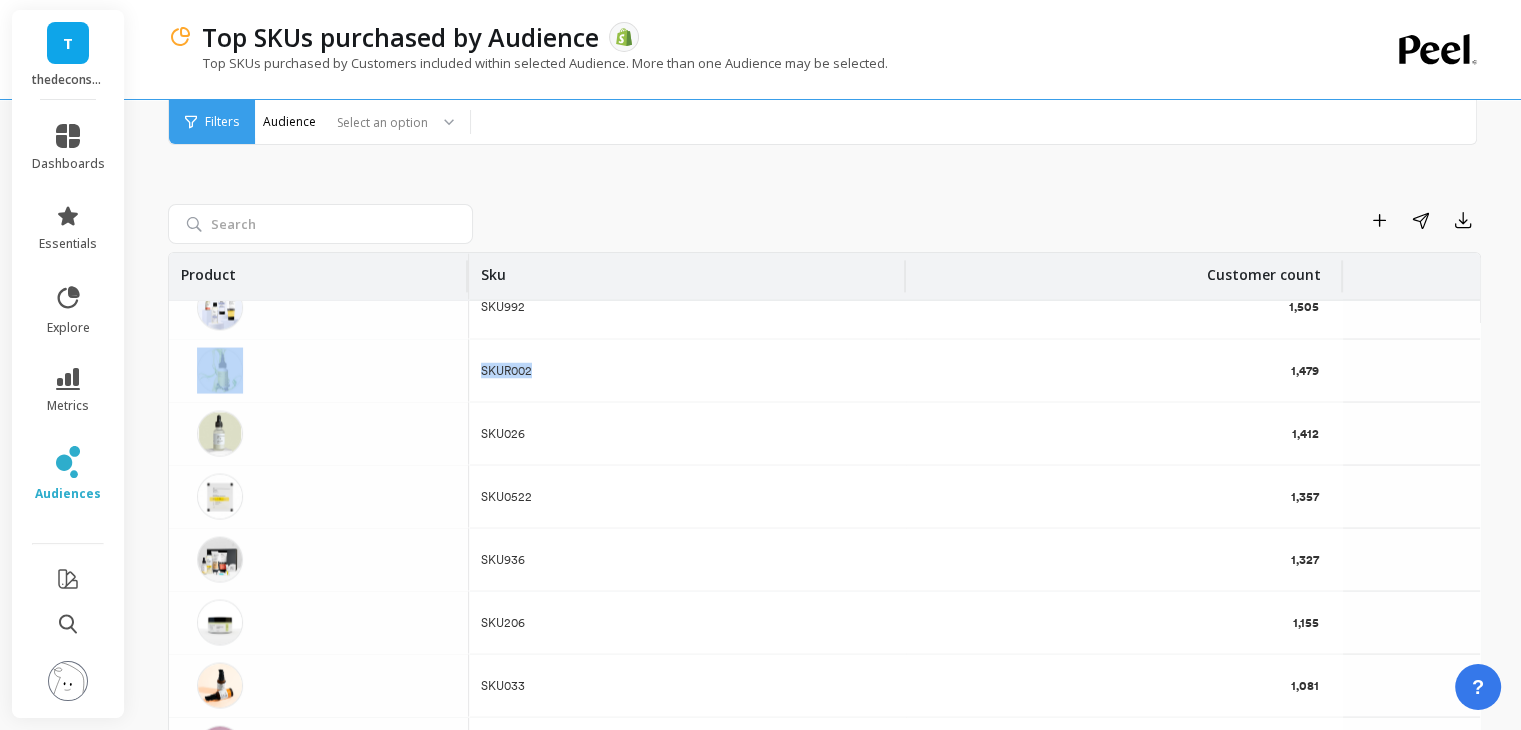 drag, startPoint x: 606, startPoint y: 378, endPoint x: 461, endPoint y: 377, distance: 145.00345 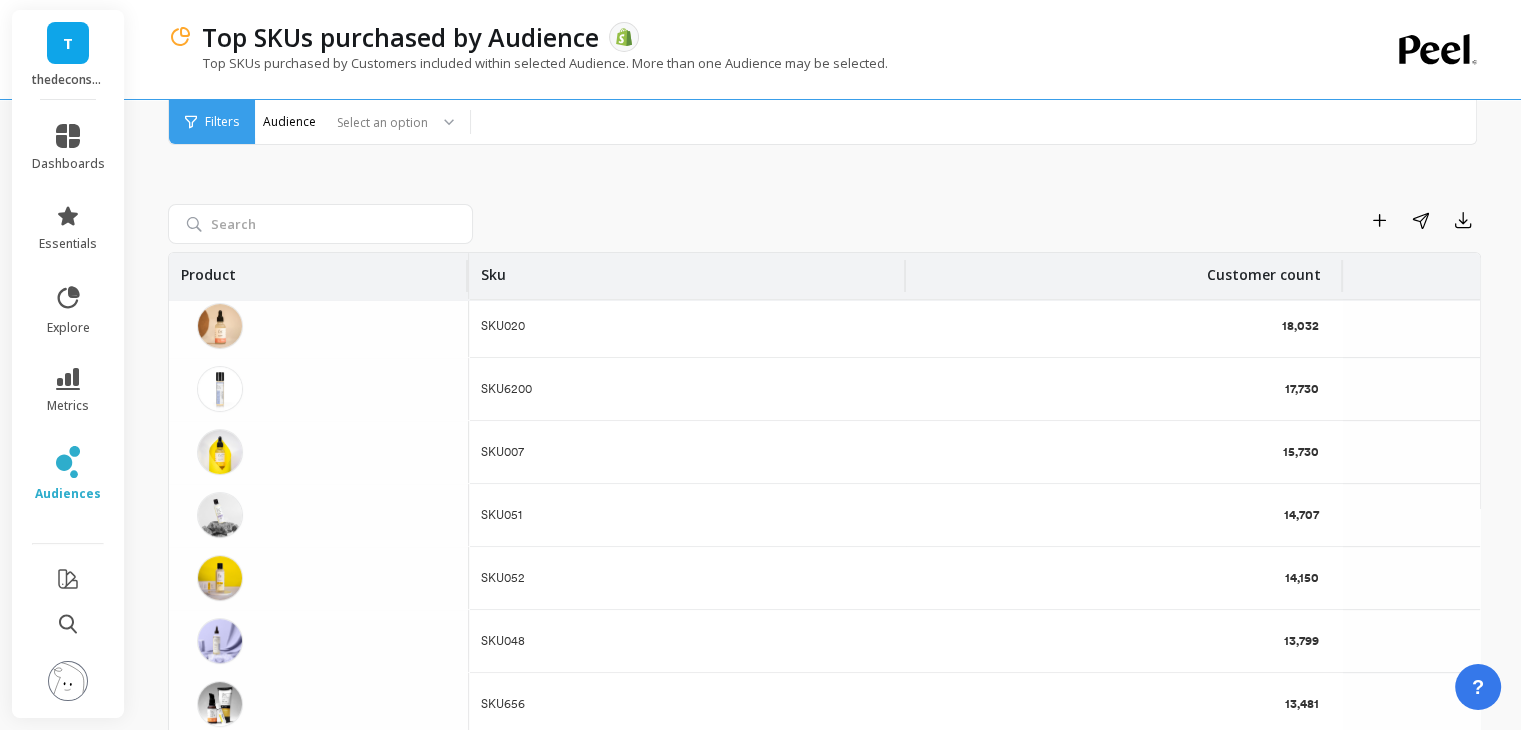 scroll, scrollTop: 766, scrollLeft: 0, axis: vertical 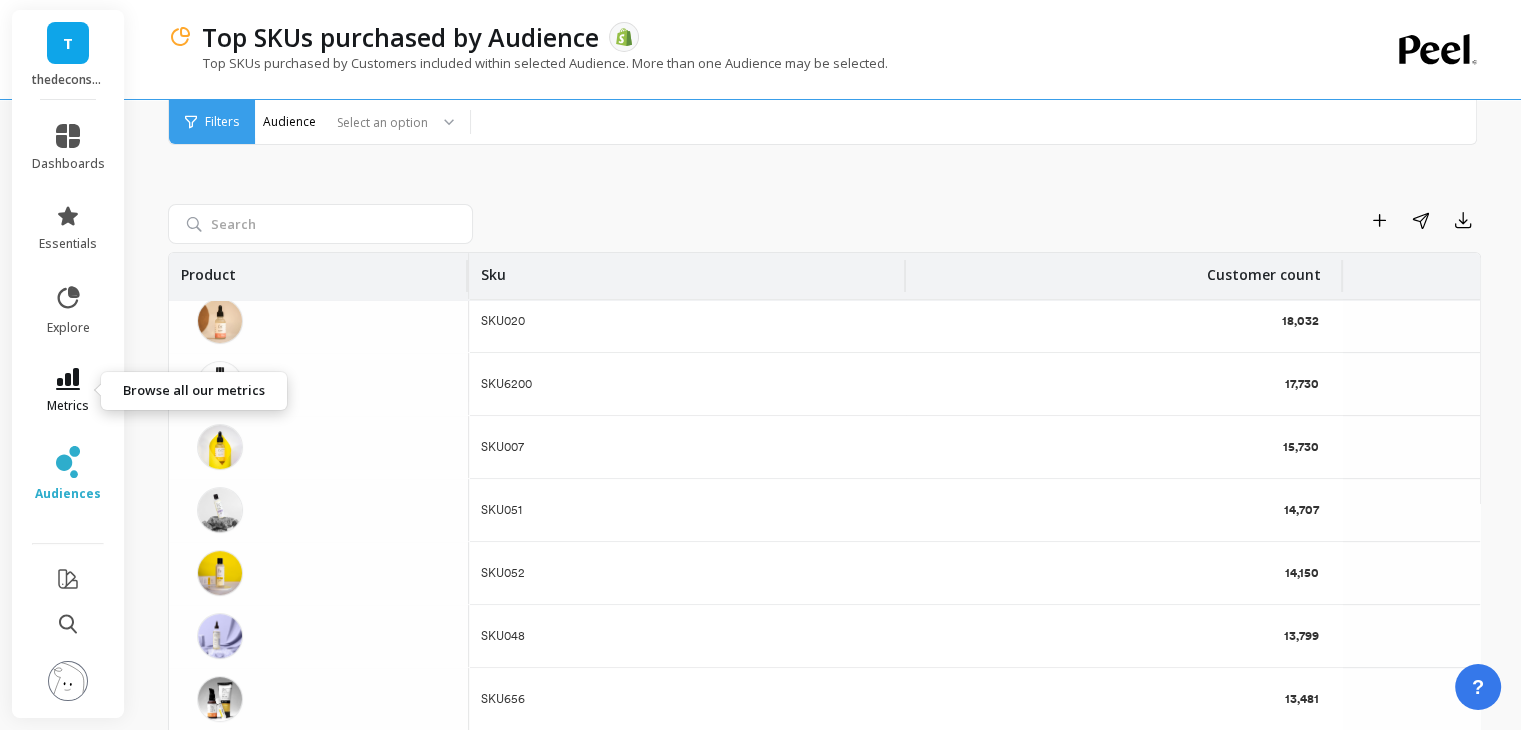 click on "metrics" at bounding box center [68, 406] 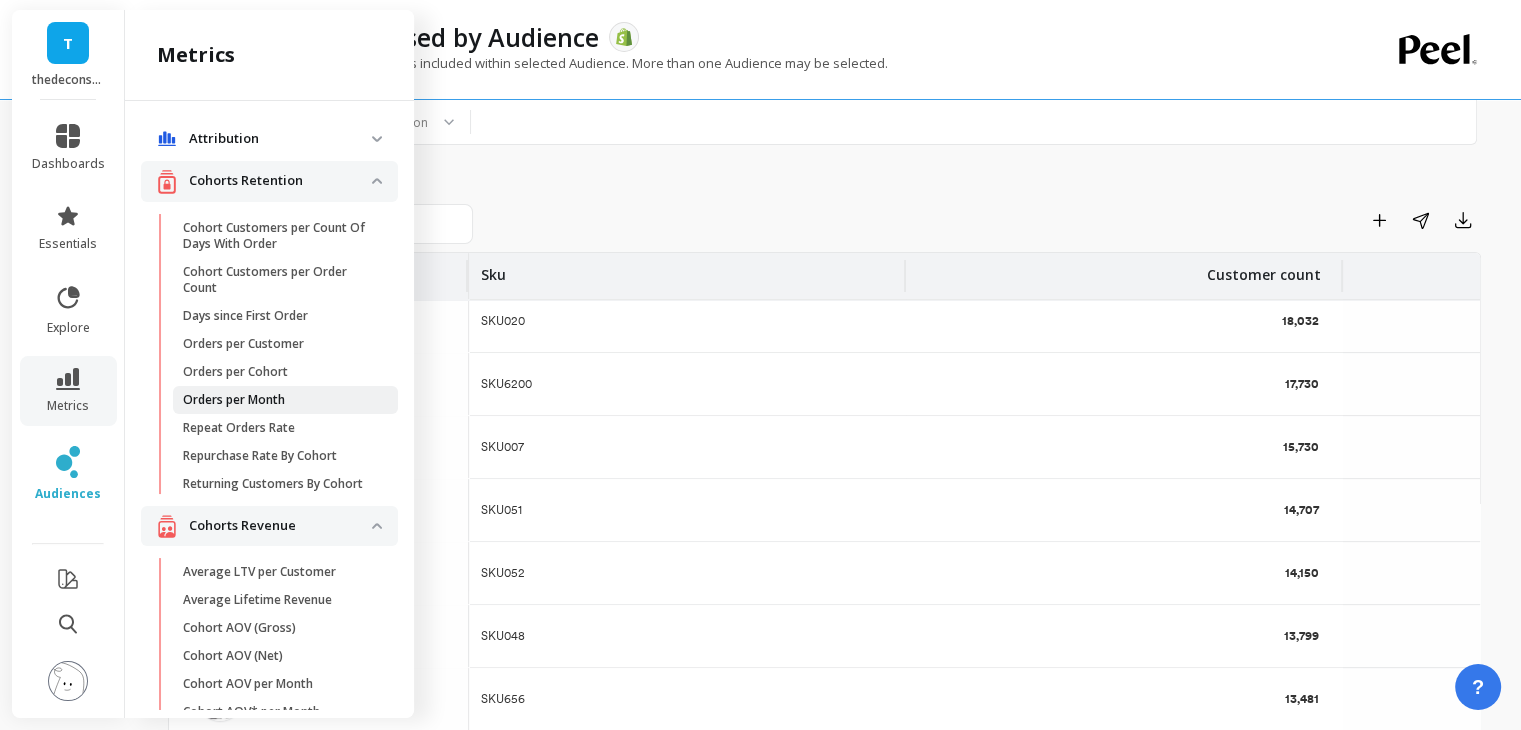 click on "Orders per Month" at bounding box center (234, 400) 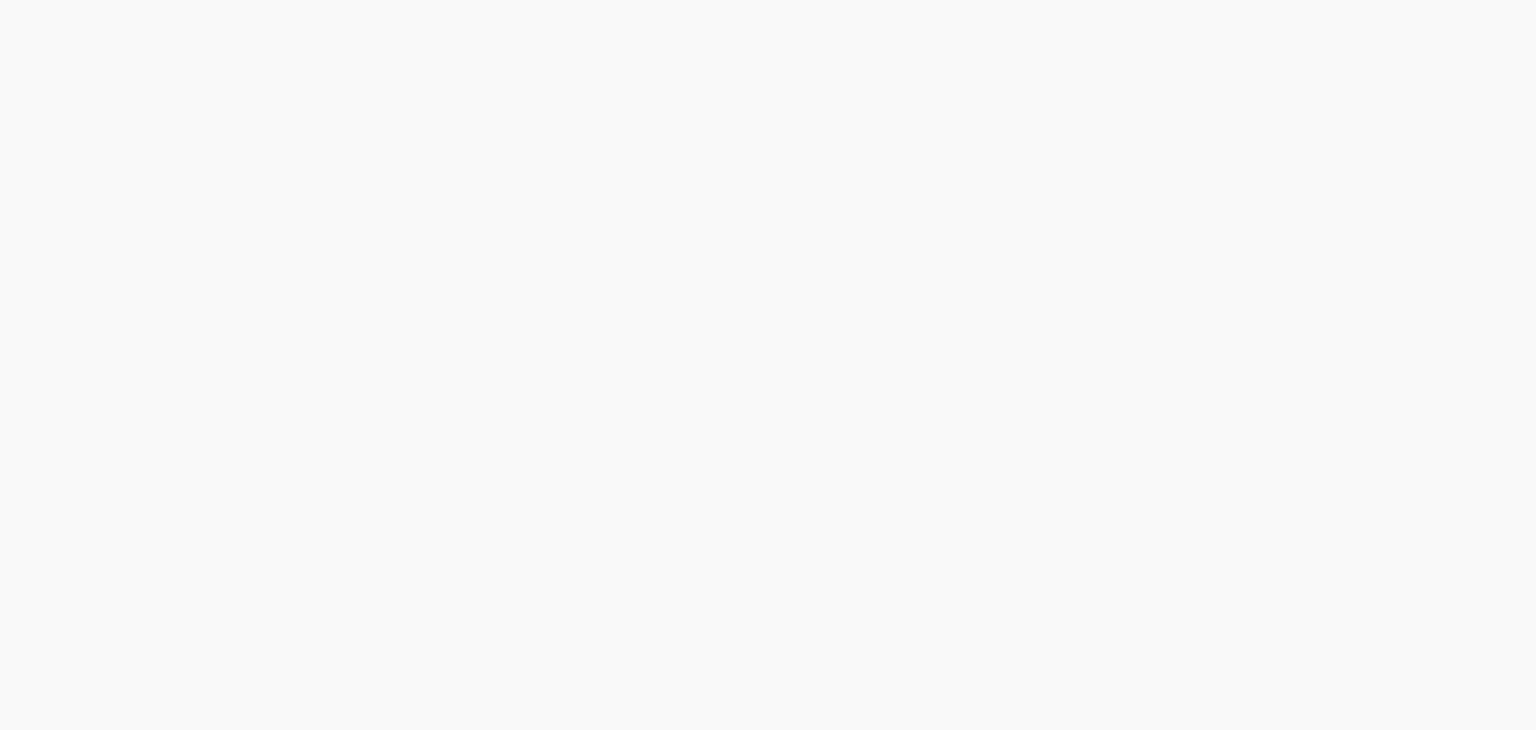 scroll, scrollTop: 0, scrollLeft: 0, axis: both 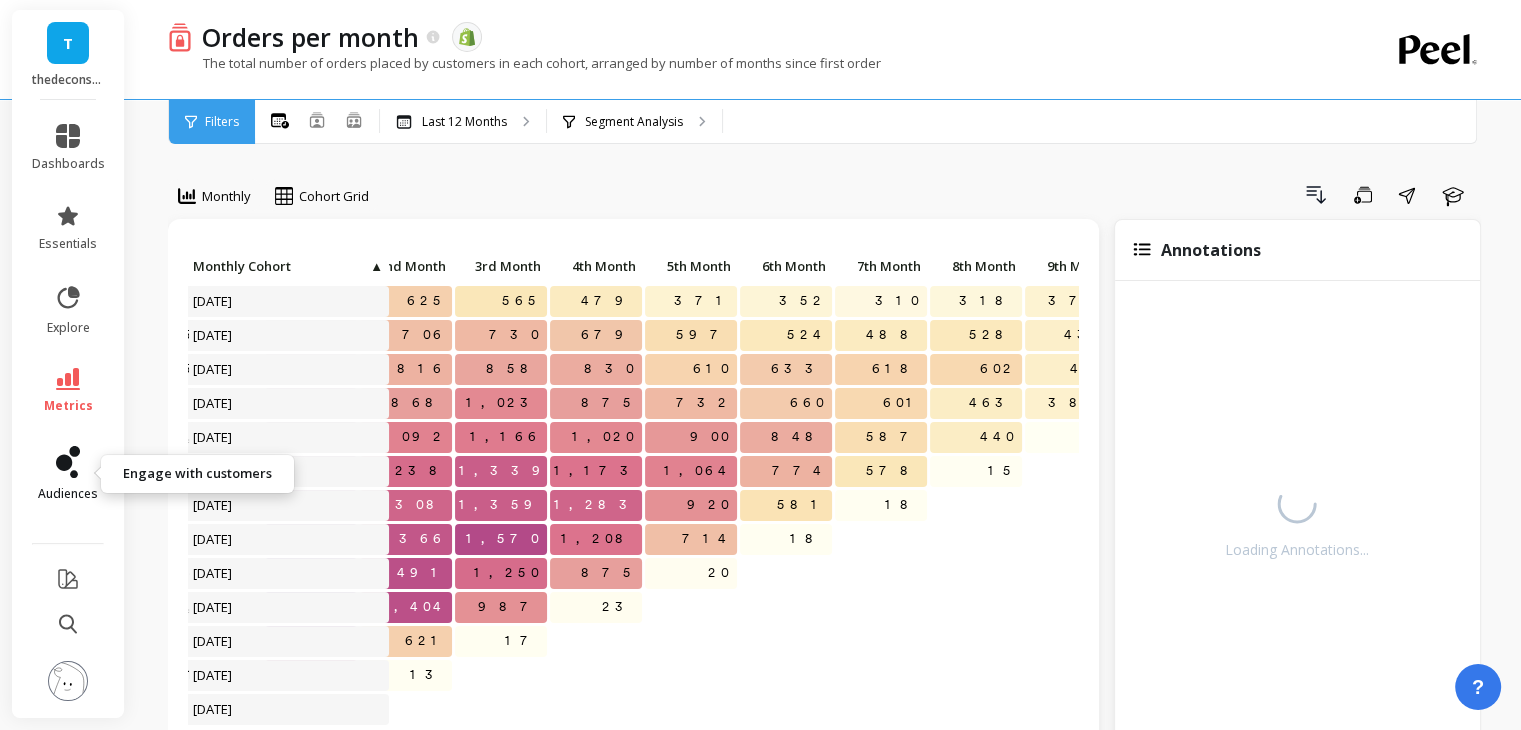 click on "audiences" at bounding box center [68, 474] 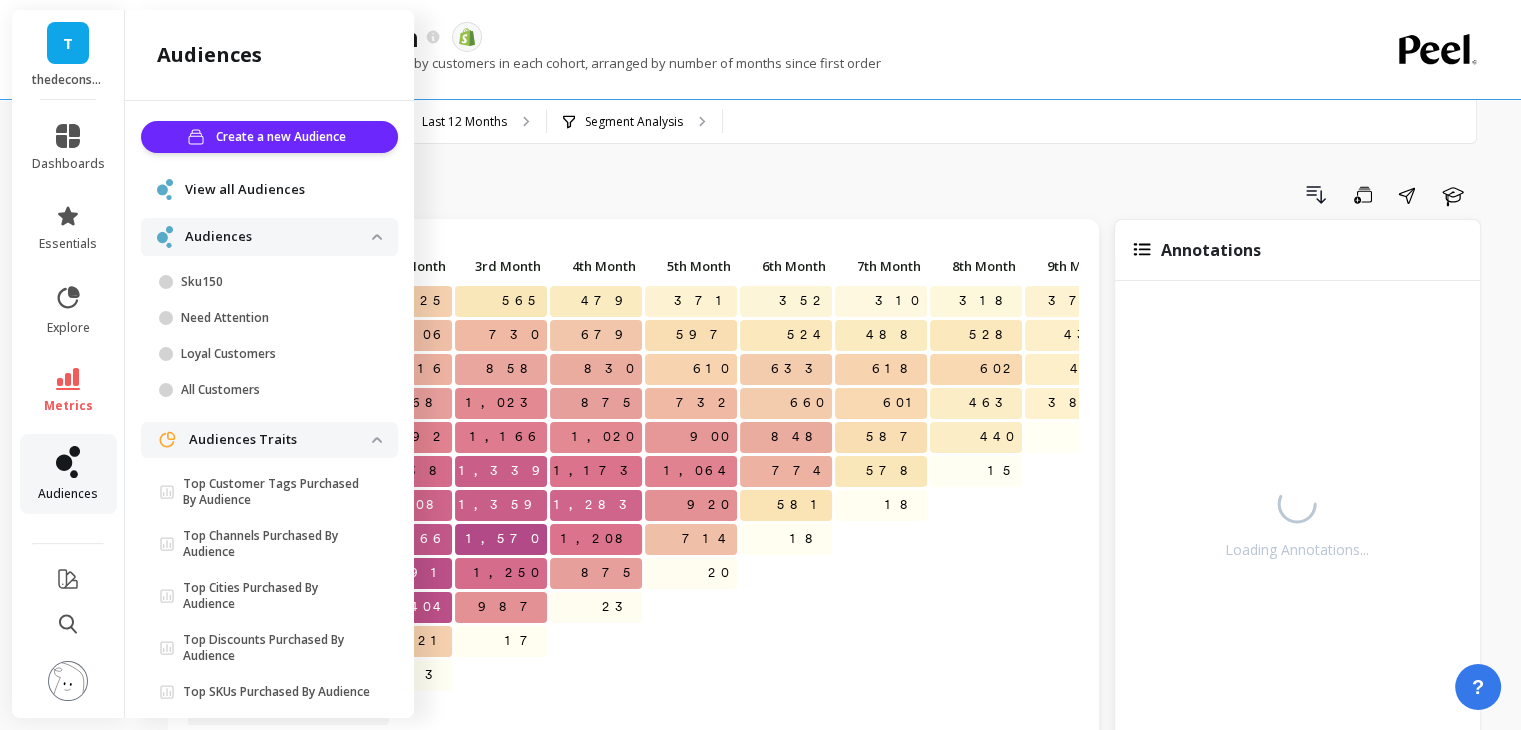 scroll, scrollTop: 92, scrollLeft: 0, axis: vertical 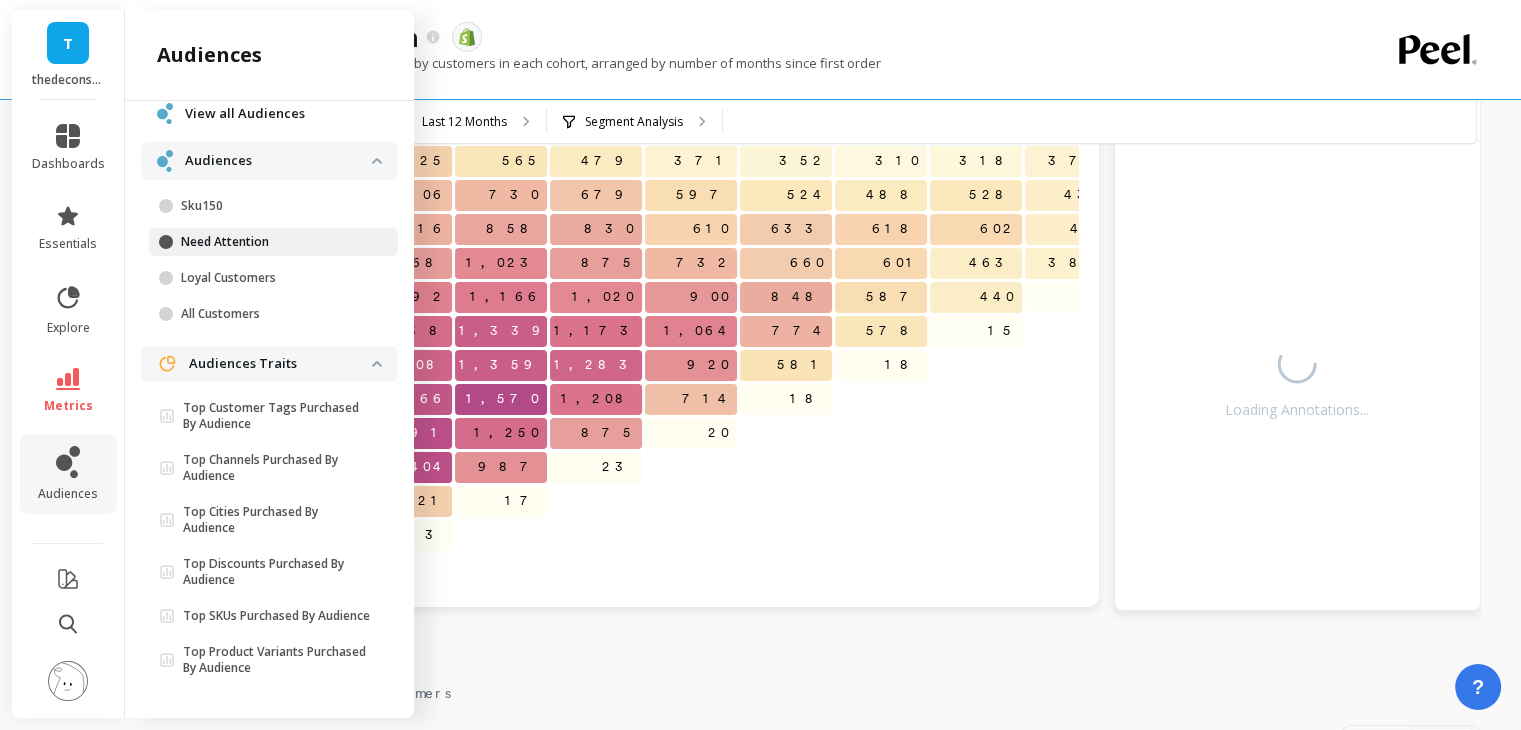 click on "Need Attention" at bounding box center (276, 242) 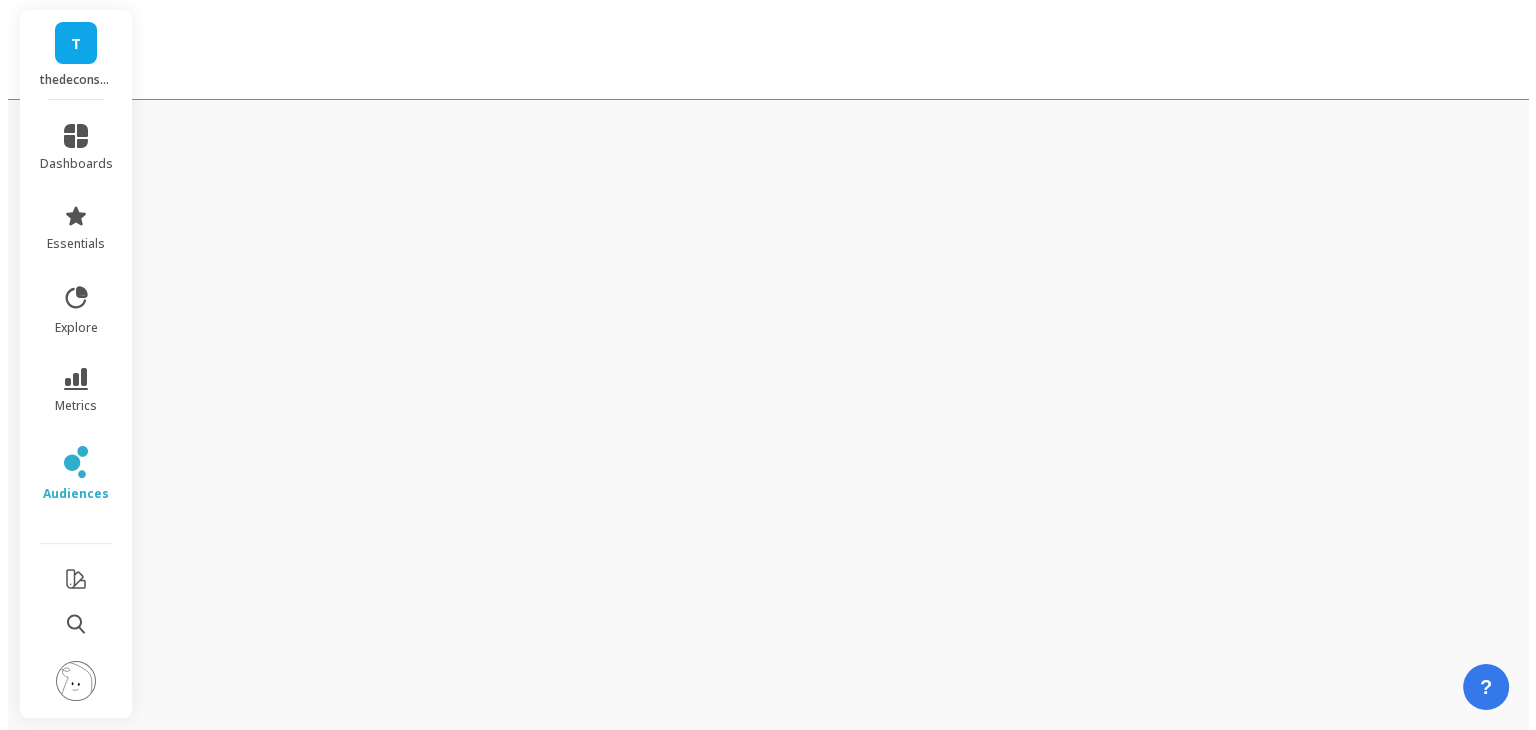 scroll, scrollTop: 0, scrollLeft: 0, axis: both 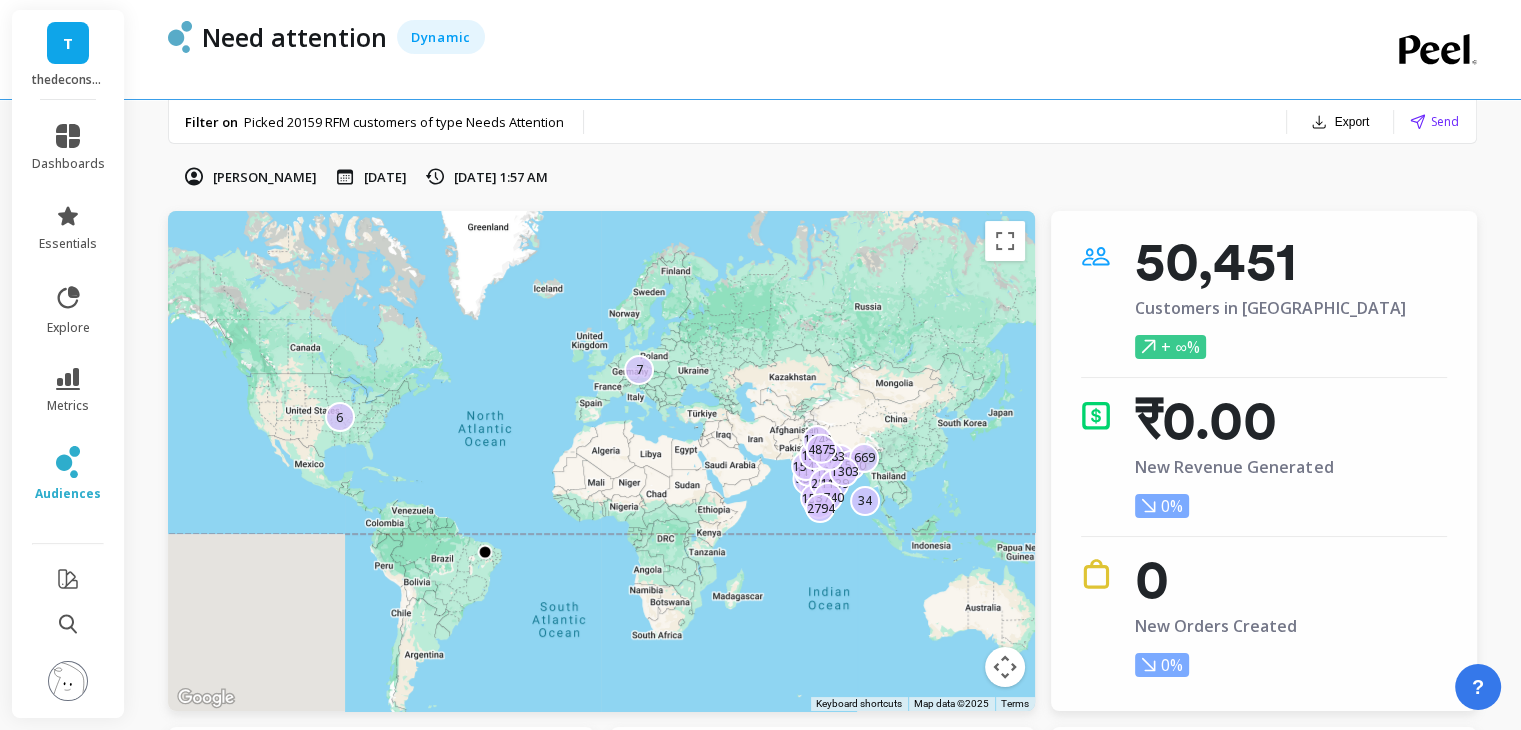 click on "[PERSON_NAME]" at bounding box center (265, 177) 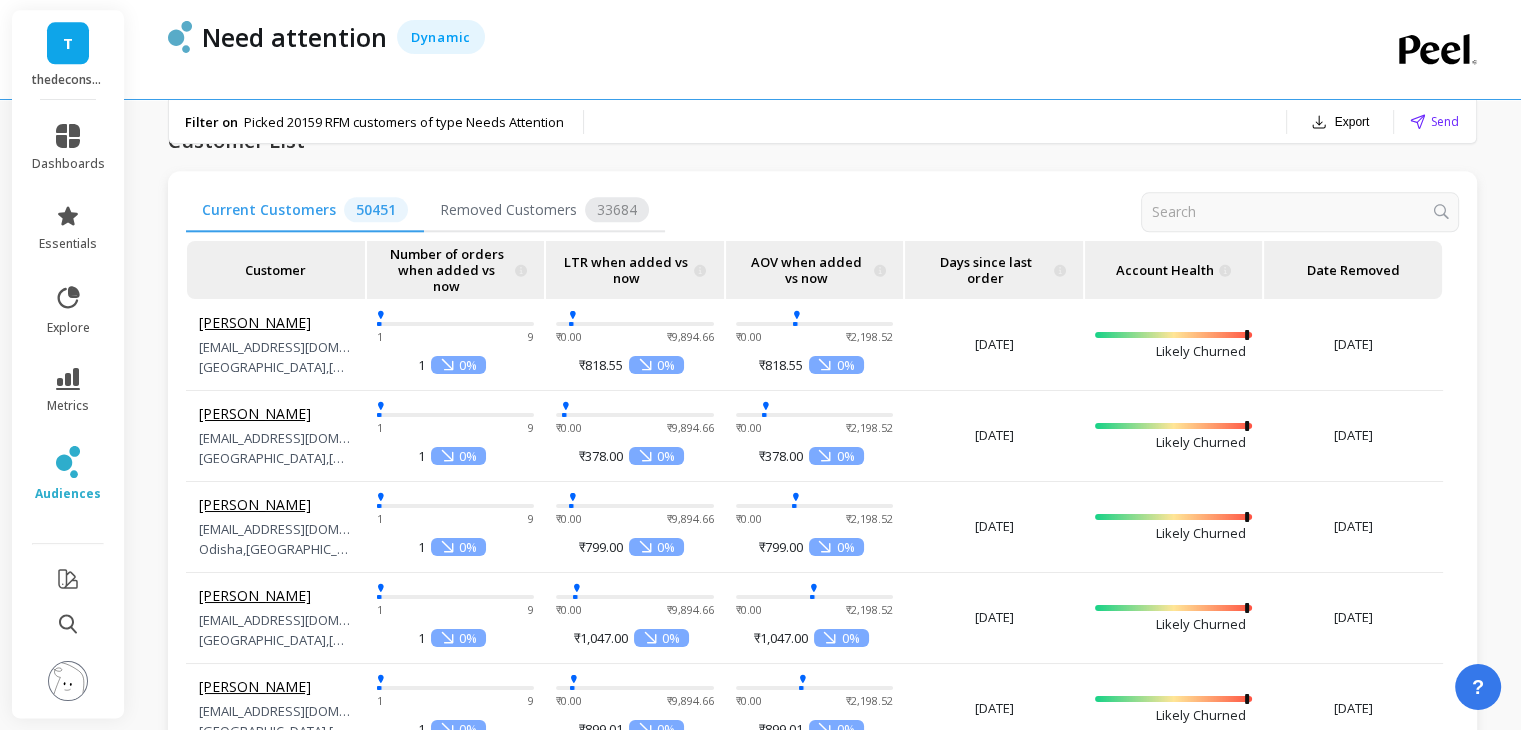 scroll, scrollTop: 2192, scrollLeft: 0, axis: vertical 